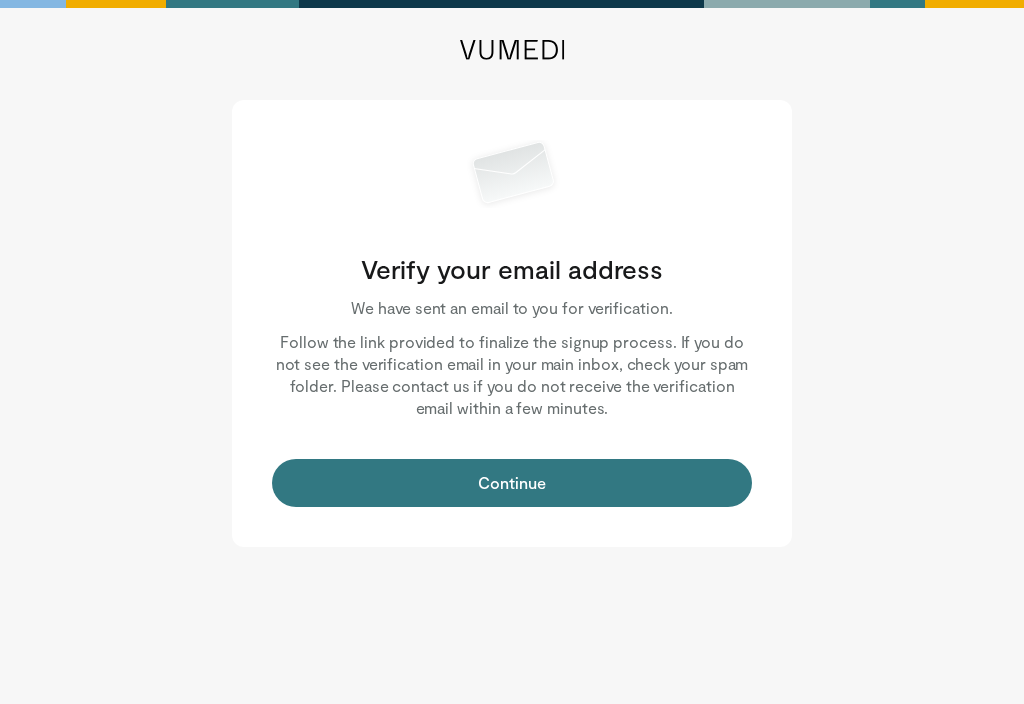scroll, scrollTop: 0, scrollLeft: 0, axis: both 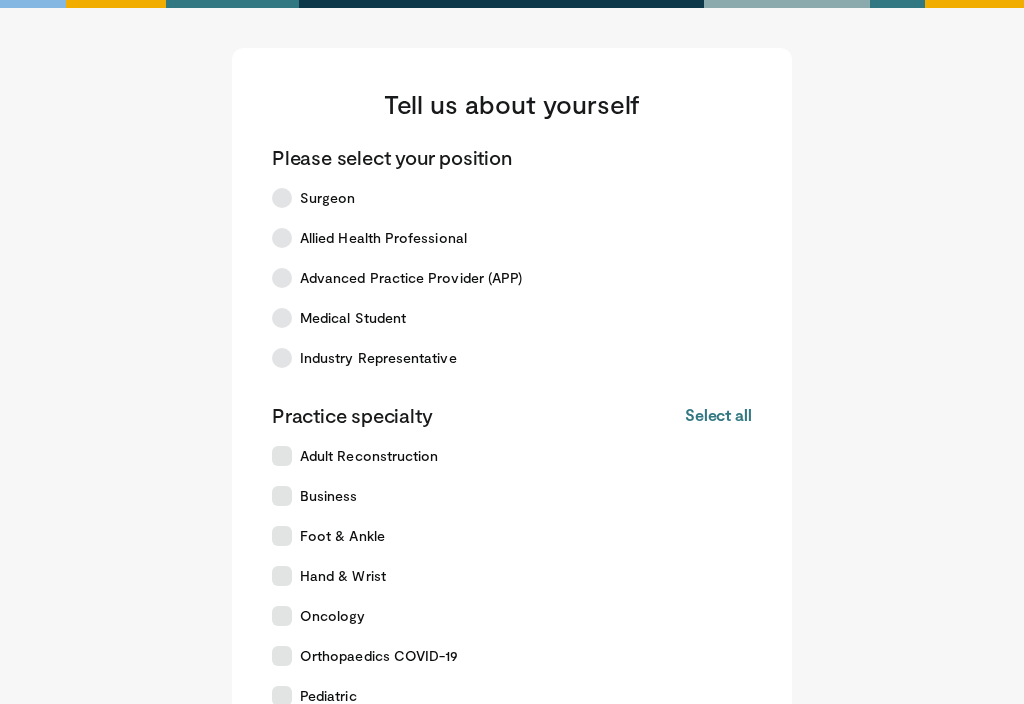click at bounding box center [282, 456] 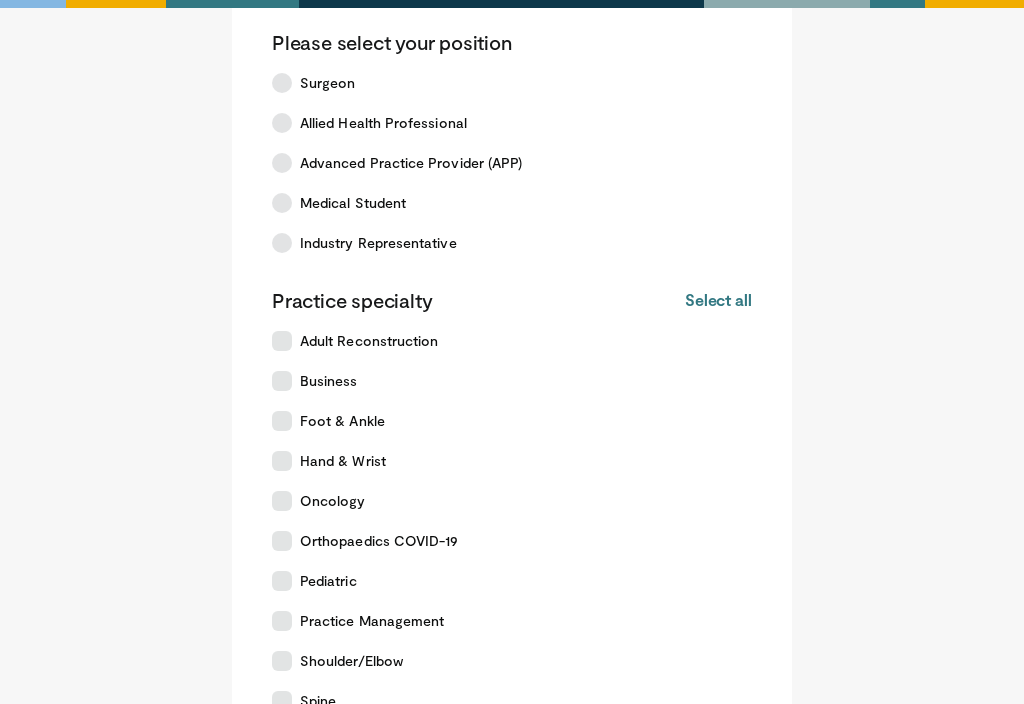 scroll, scrollTop: 131, scrollLeft: 0, axis: vertical 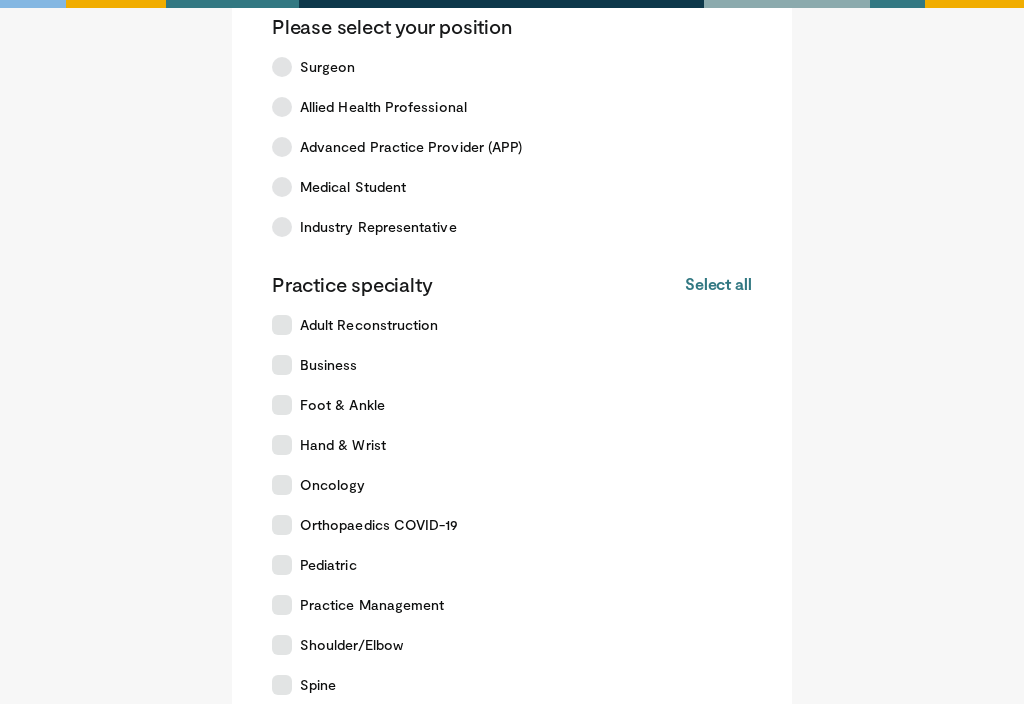 click at bounding box center (282, 565) 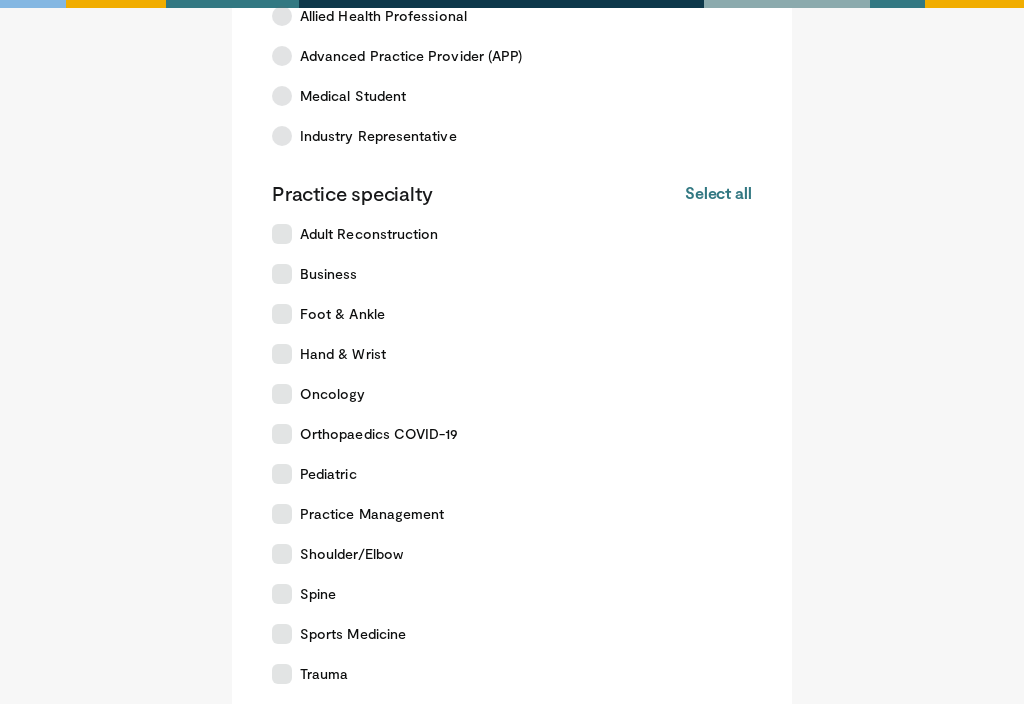 scroll, scrollTop: 245, scrollLeft: 0, axis: vertical 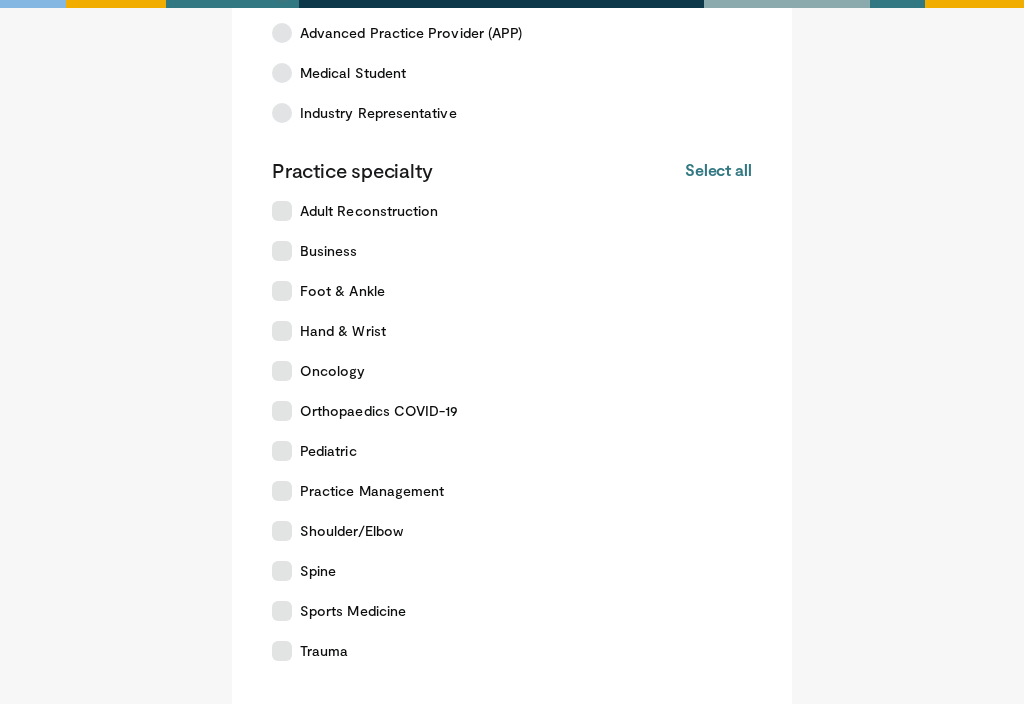 click at bounding box center (282, 571) 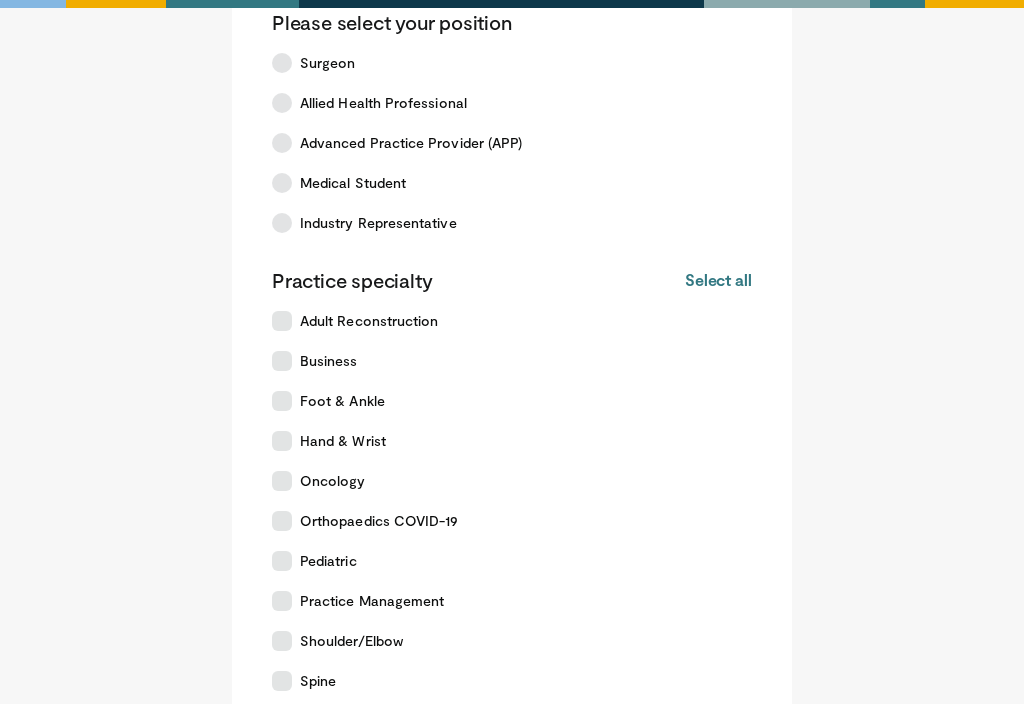 scroll, scrollTop: 136, scrollLeft: 0, axis: vertical 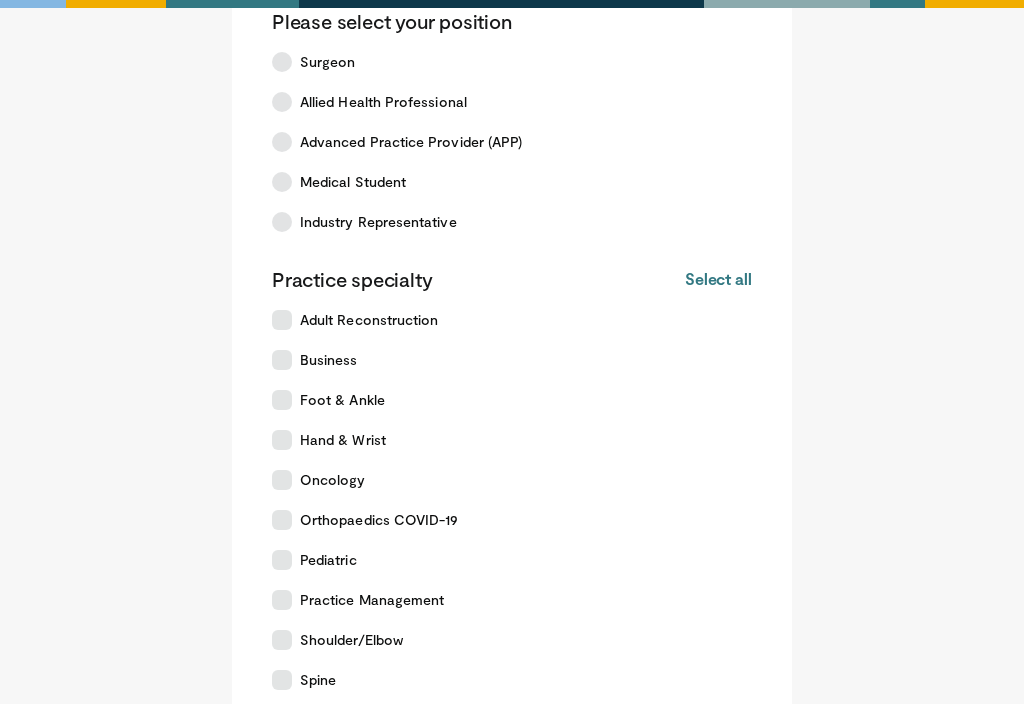 click on "Select all" at bounding box center [718, 279] 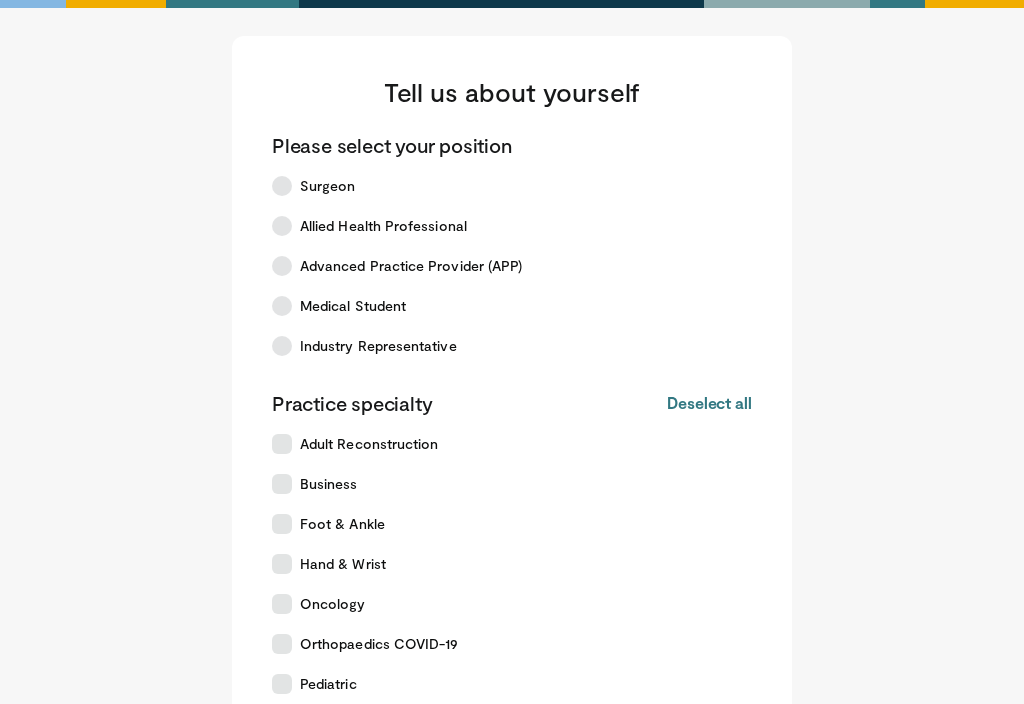 scroll, scrollTop: 8, scrollLeft: 0, axis: vertical 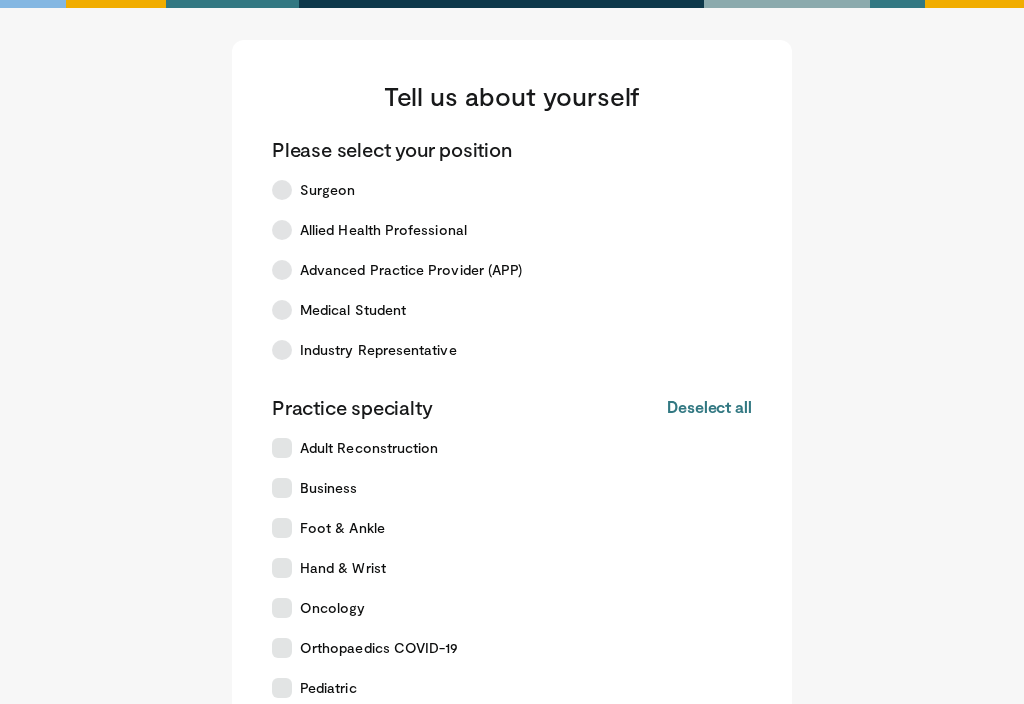 click at bounding box center (282, 190) 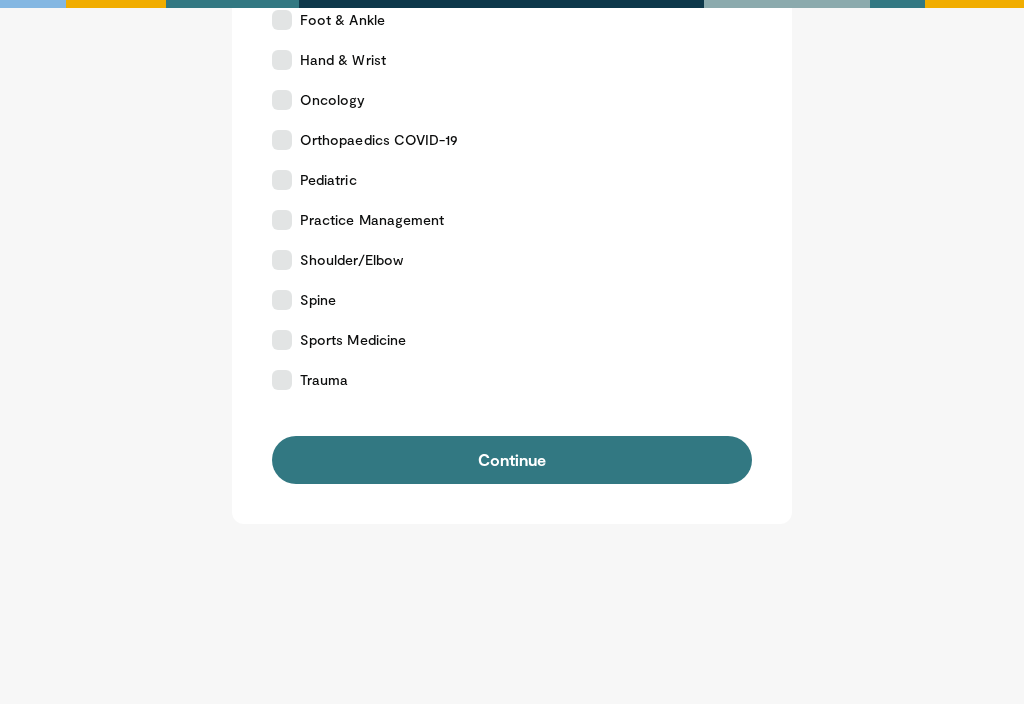 scroll, scrollTop: 519, scrollLeft: 0, axis: vertical 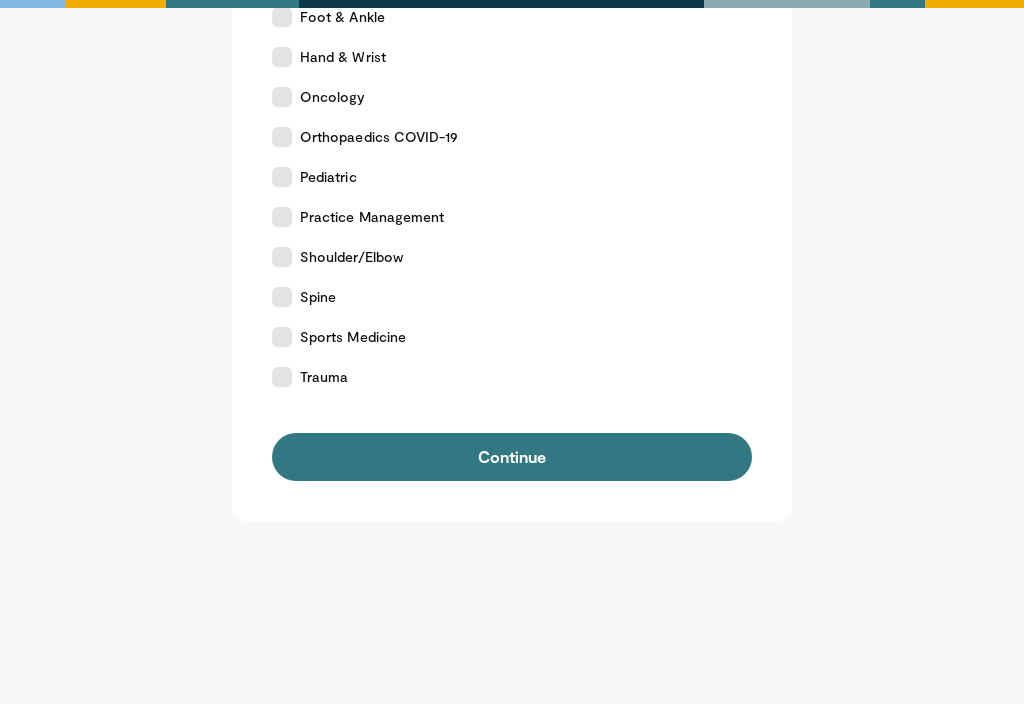 click on "Continue" at bounding box center [512, 457] 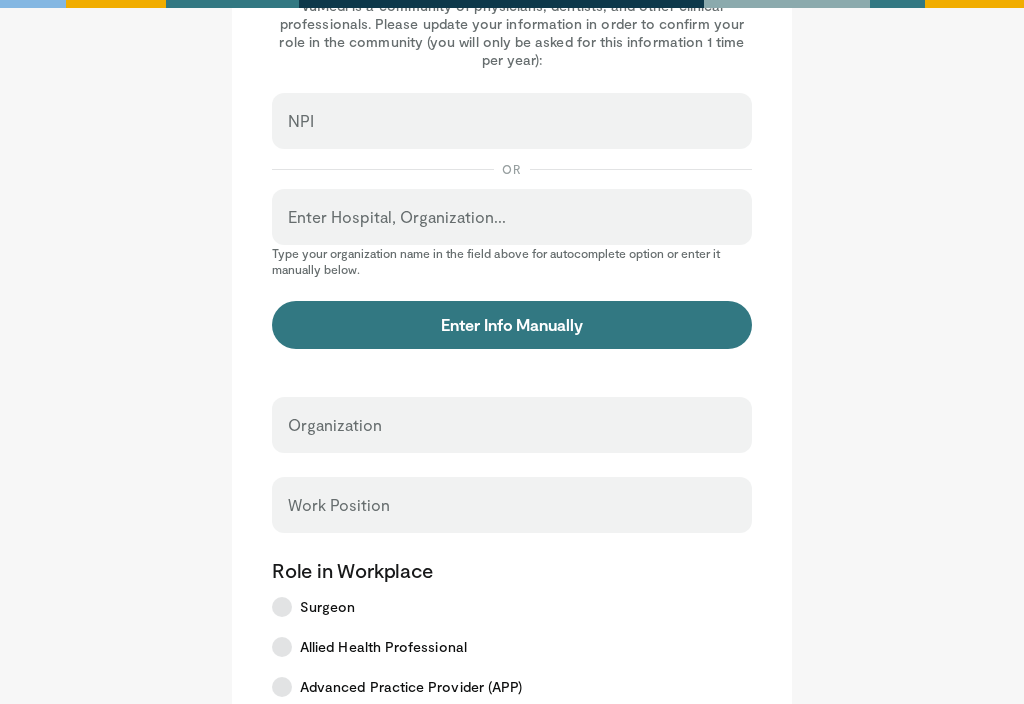 scroll, scrollTop: 132, scrollLeft: 0, axis: vertical 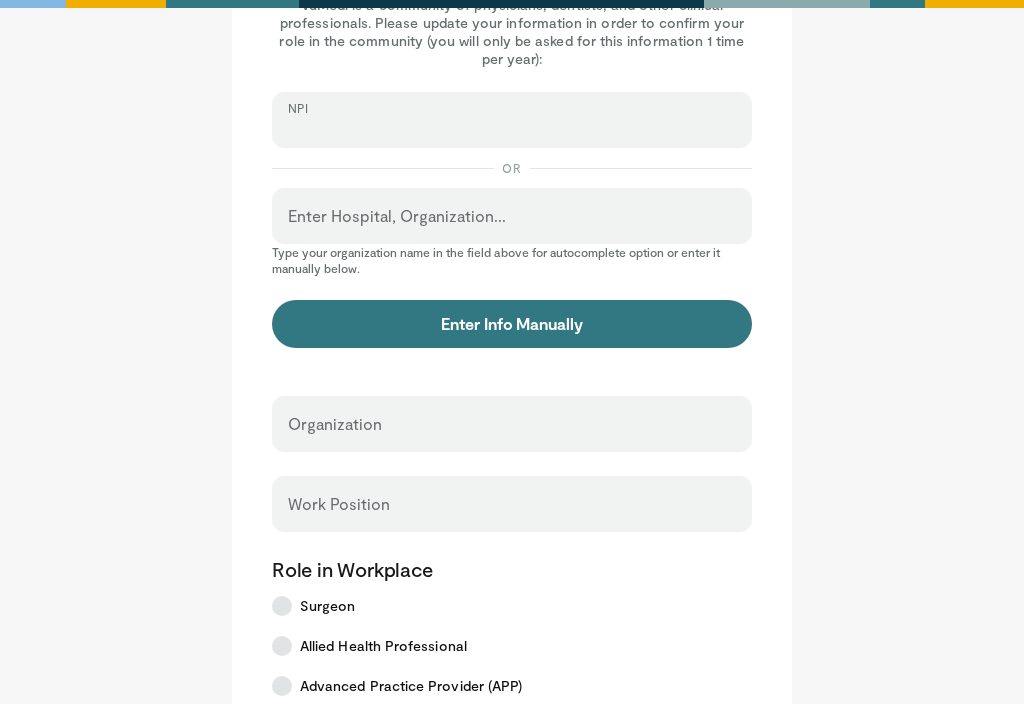 click on "NPI" at bounding box center [512, 129] 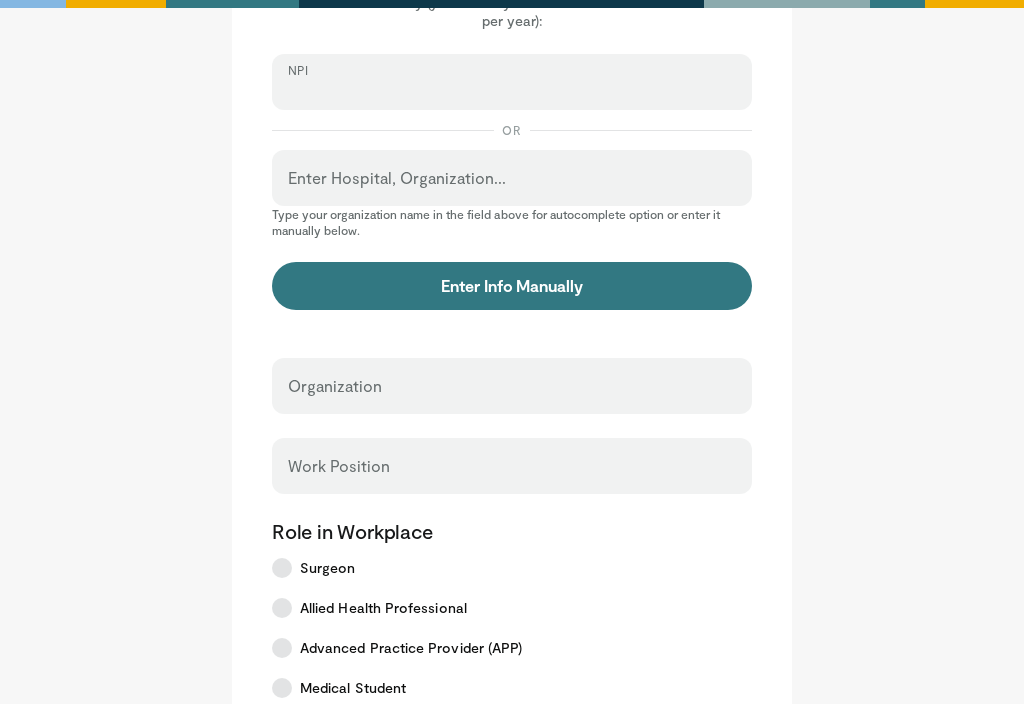 scroll, scrollTop: 171, scrollLeft: 0, axis: vertical 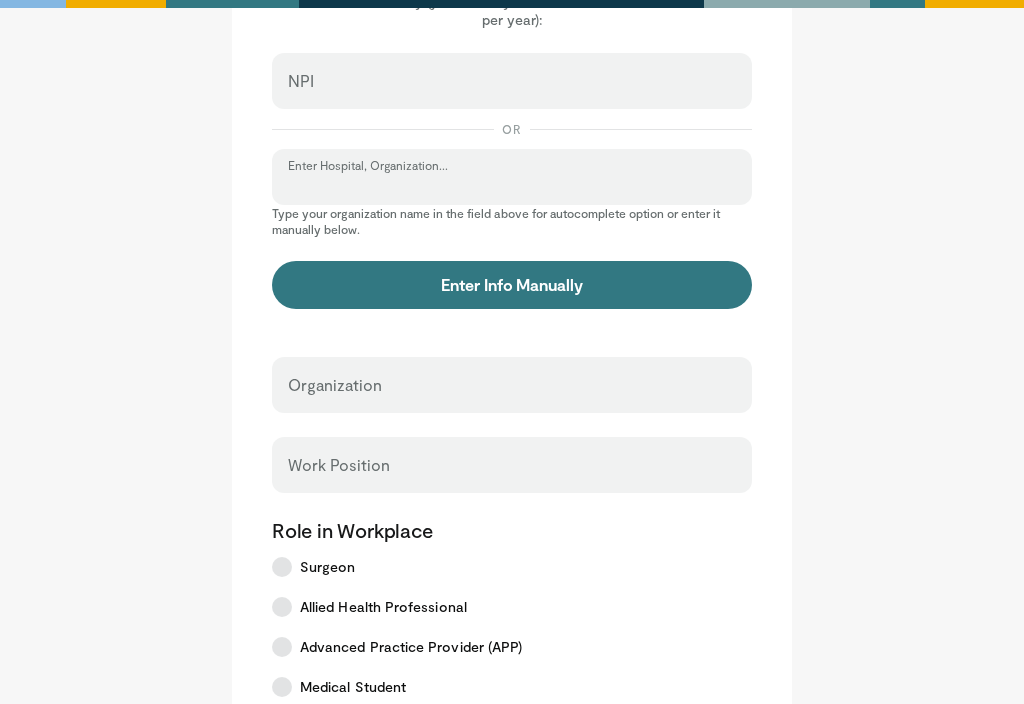 click on "Enter Hospital, Organization..." at bounding box center (512, 186) 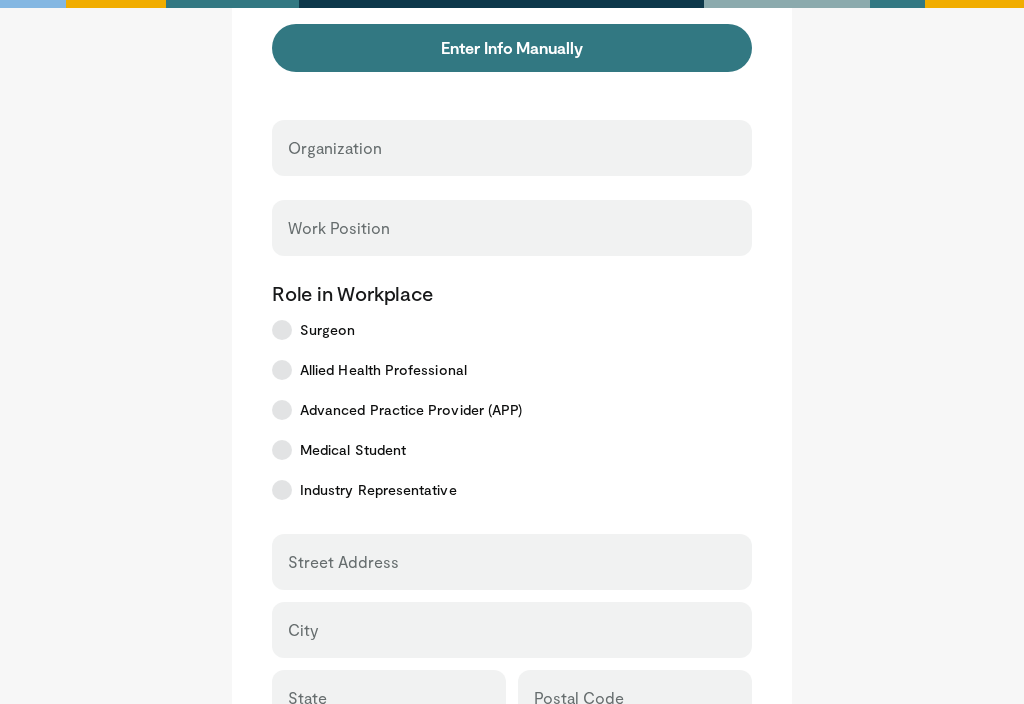 scroll, scrollTop: 412, scrollLeft: 0, axis: vertical 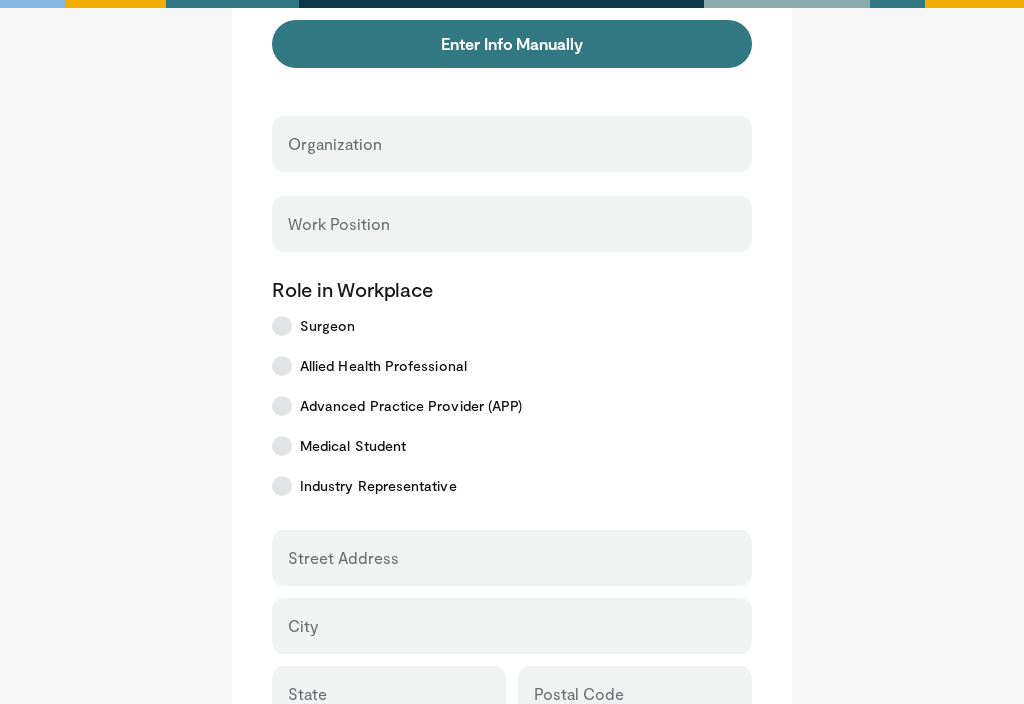 type on "**********" 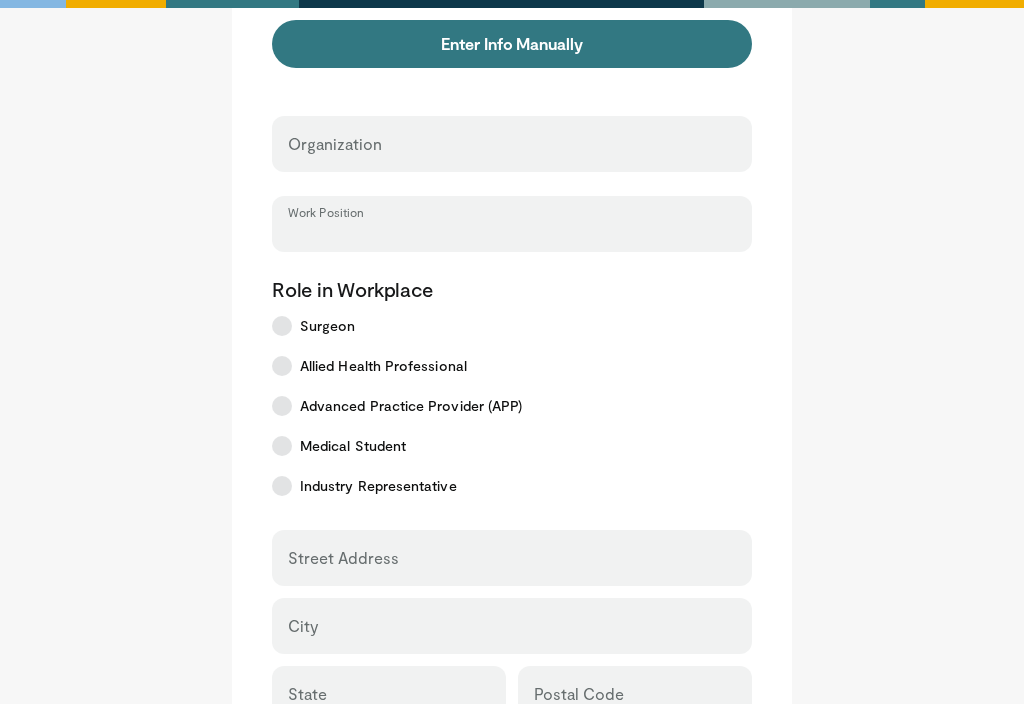 click on "Work Position" at bounding box center [512, 233] 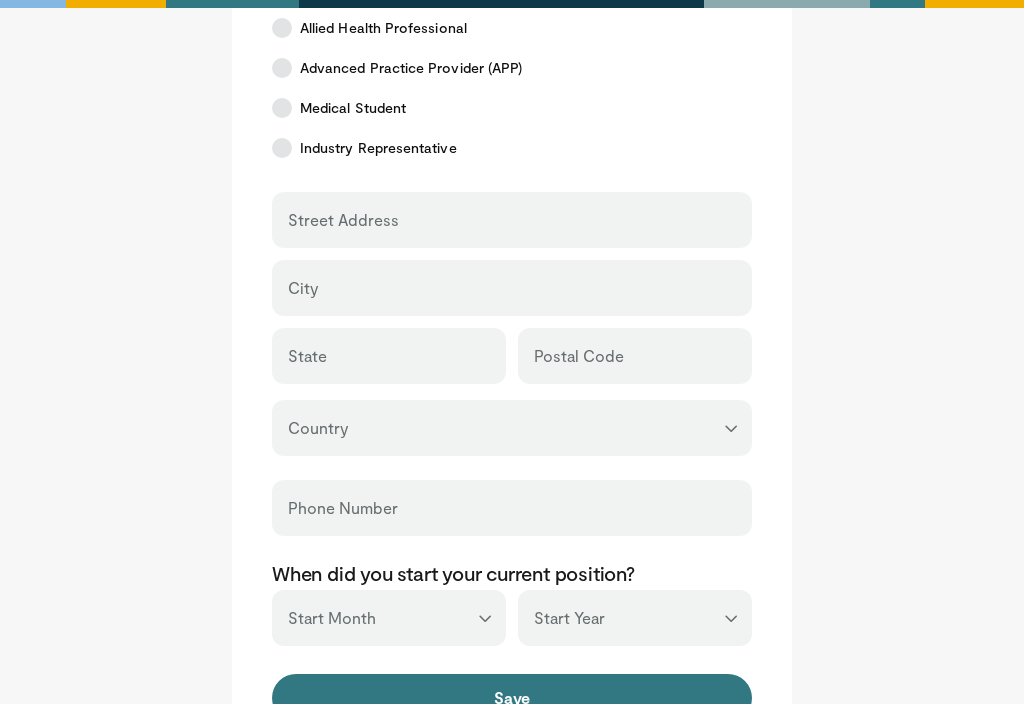 scroll, scrollTop: 753, scrollLeft: 0, axis: vertical 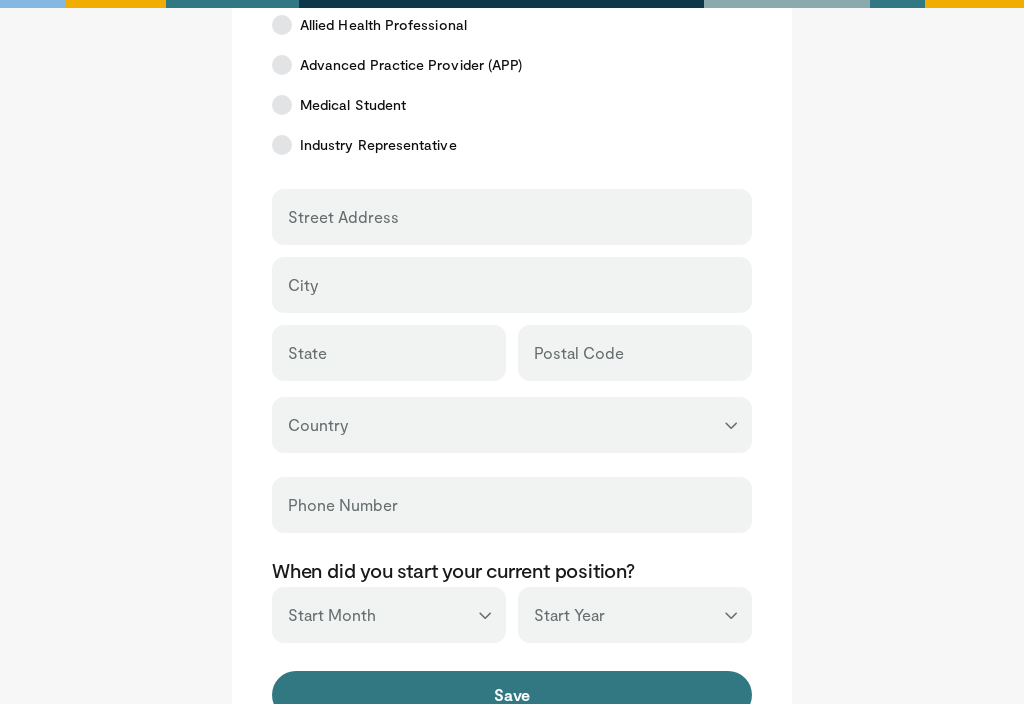 type on "**********" 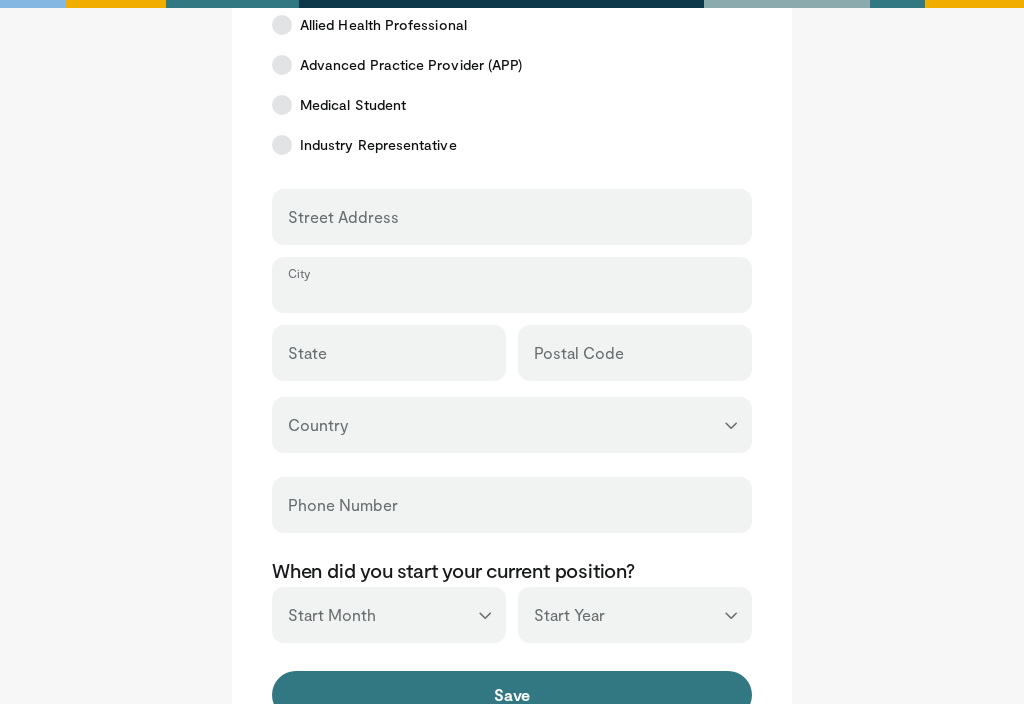 click on "City" at bounding box center (512, 294) 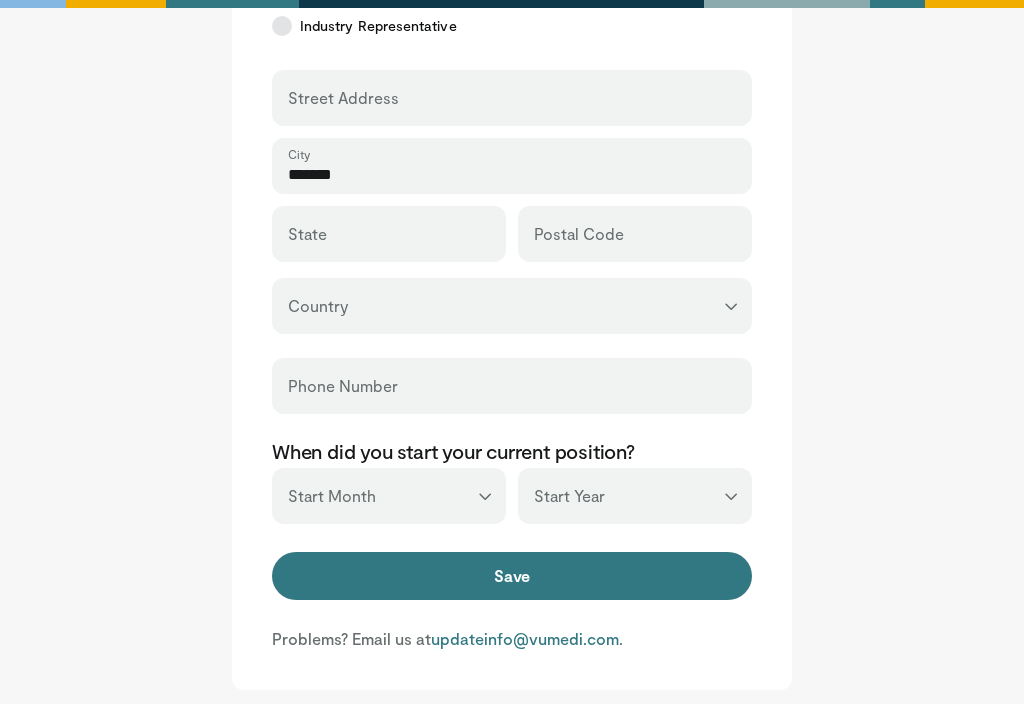 scroll, scrollTop: 876, scrollLeft: 0, axis: vertical 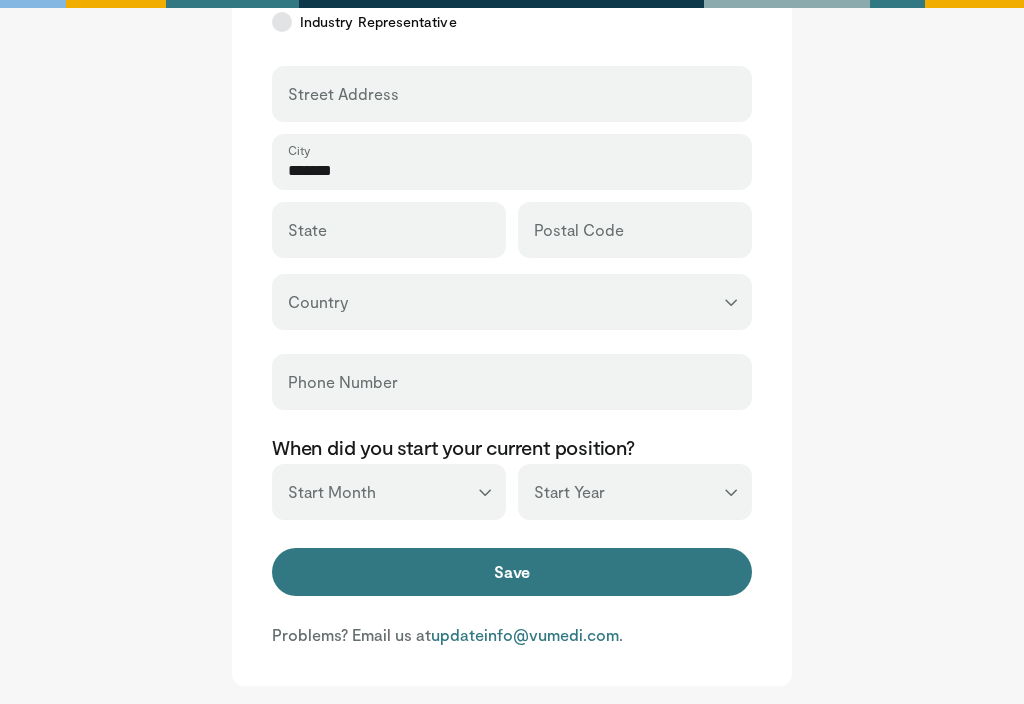 type on "******" 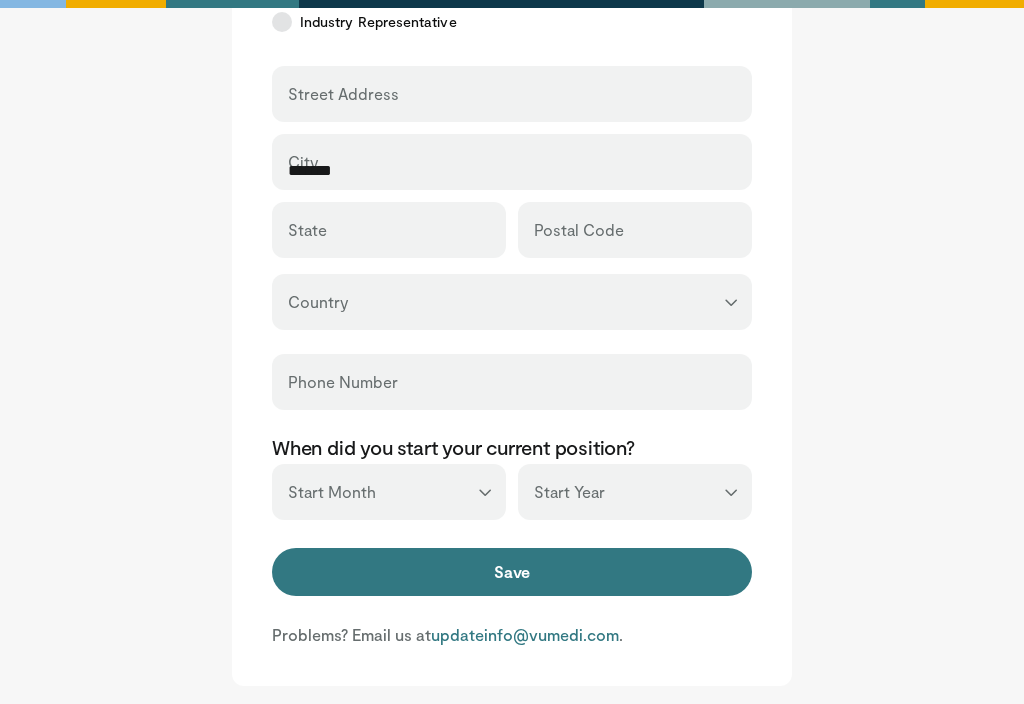 click on "**********" at bounding box center (512, 302) 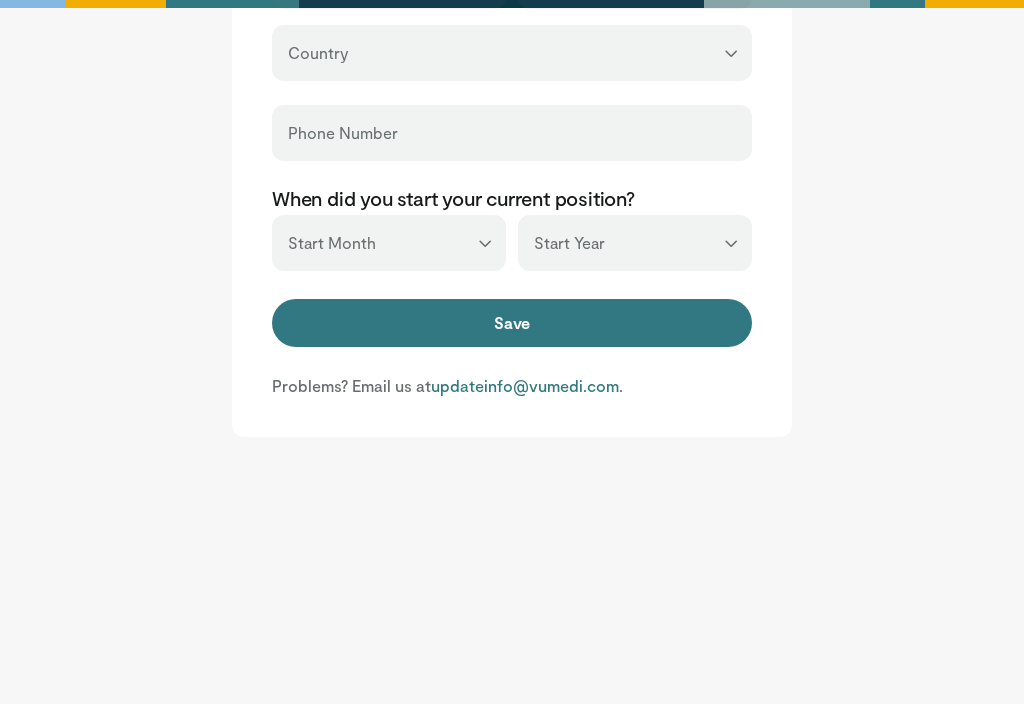 scroll, scrollTop: 1147, scrollLeft: 0, axis: vertical 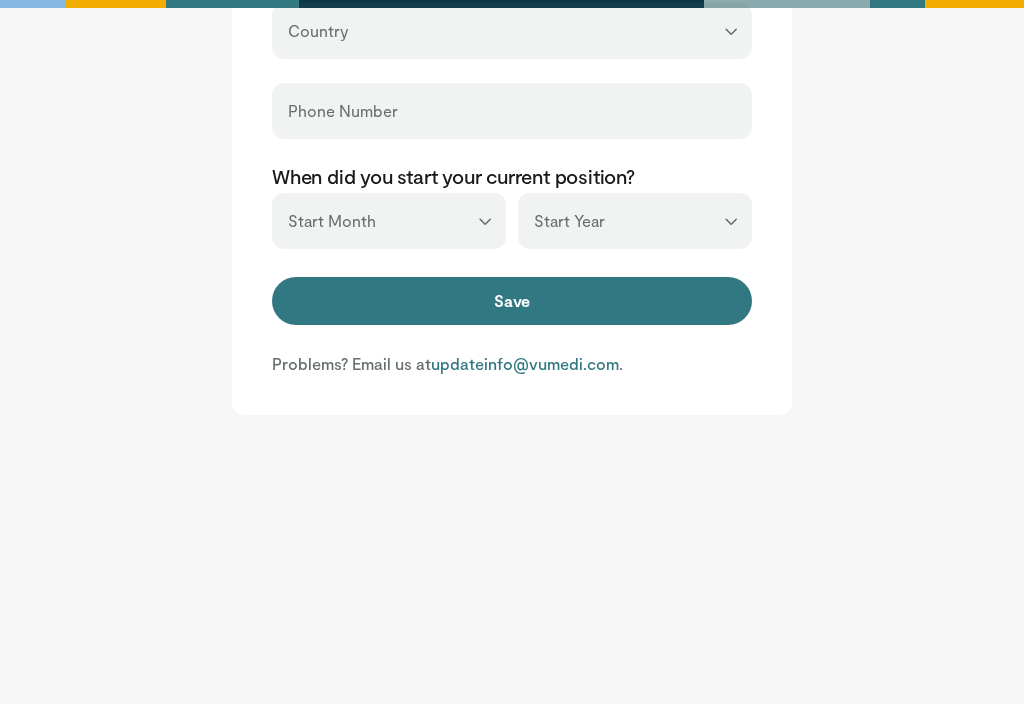 type on "*********" 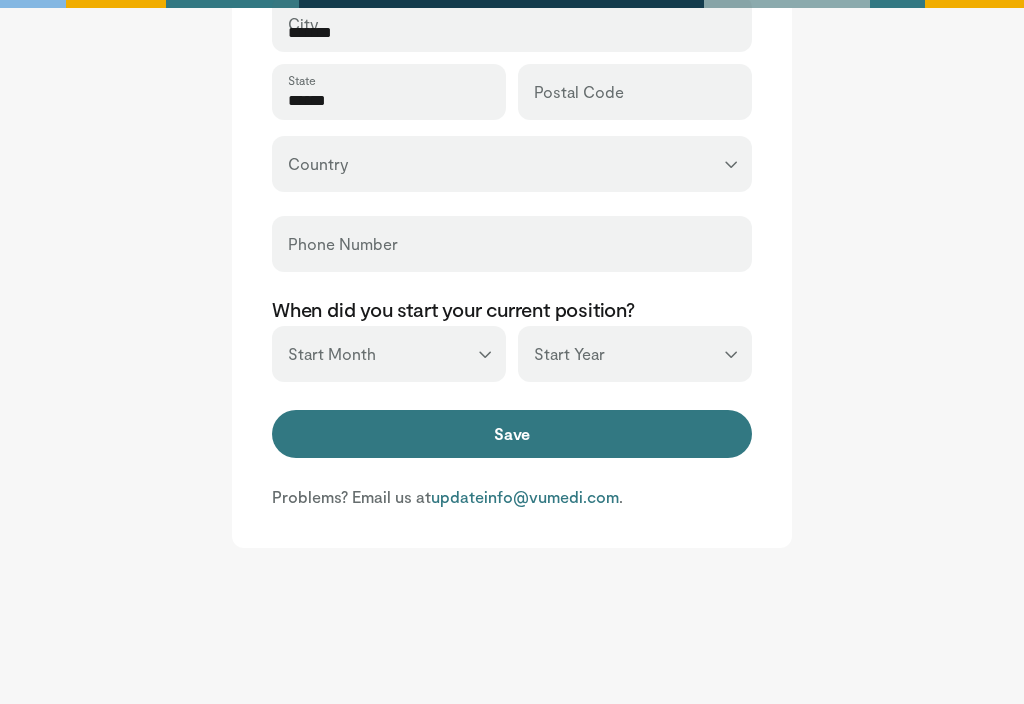 scroll, scrollTop: 1034, scrollLeft: 0, axis: vertical 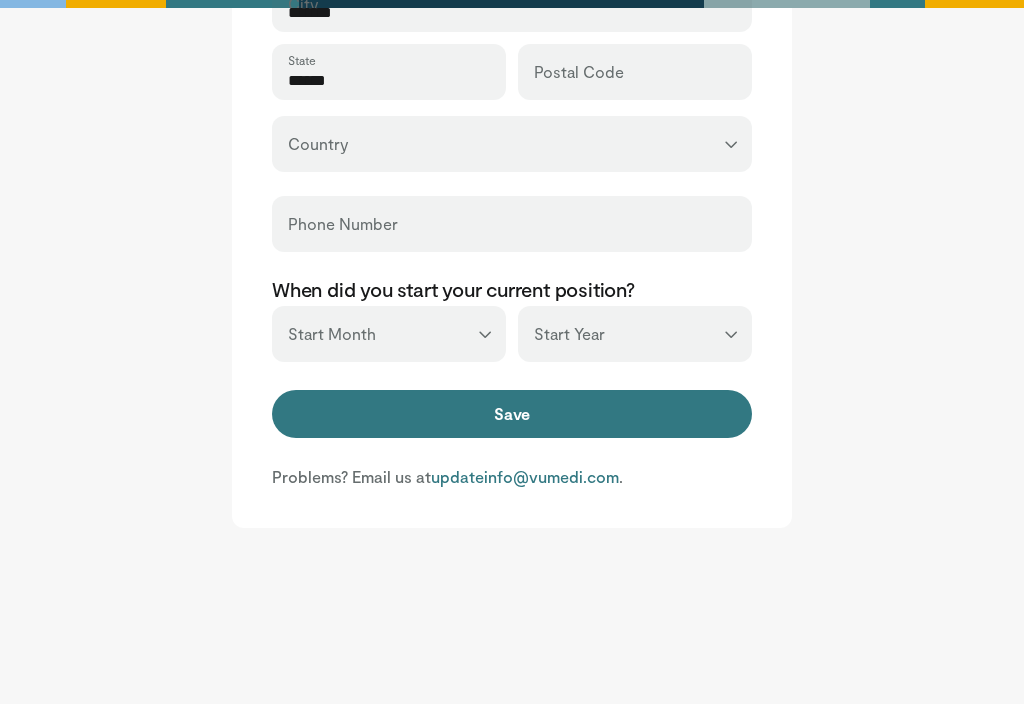 type on "*****" 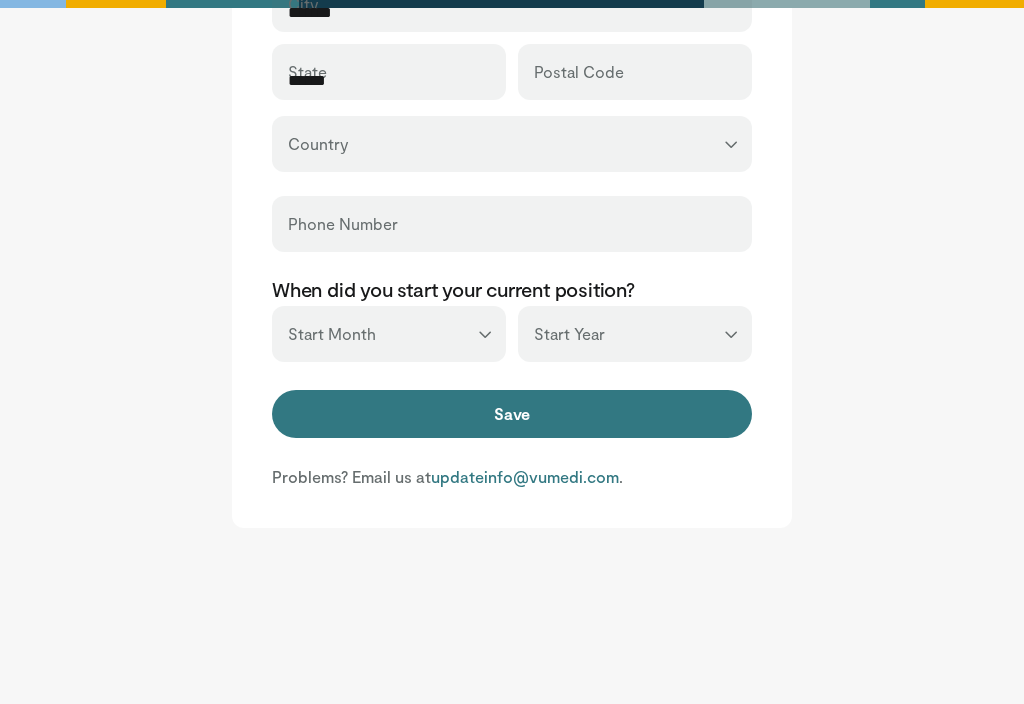 click on "Save" at bounding box center [512, 414] 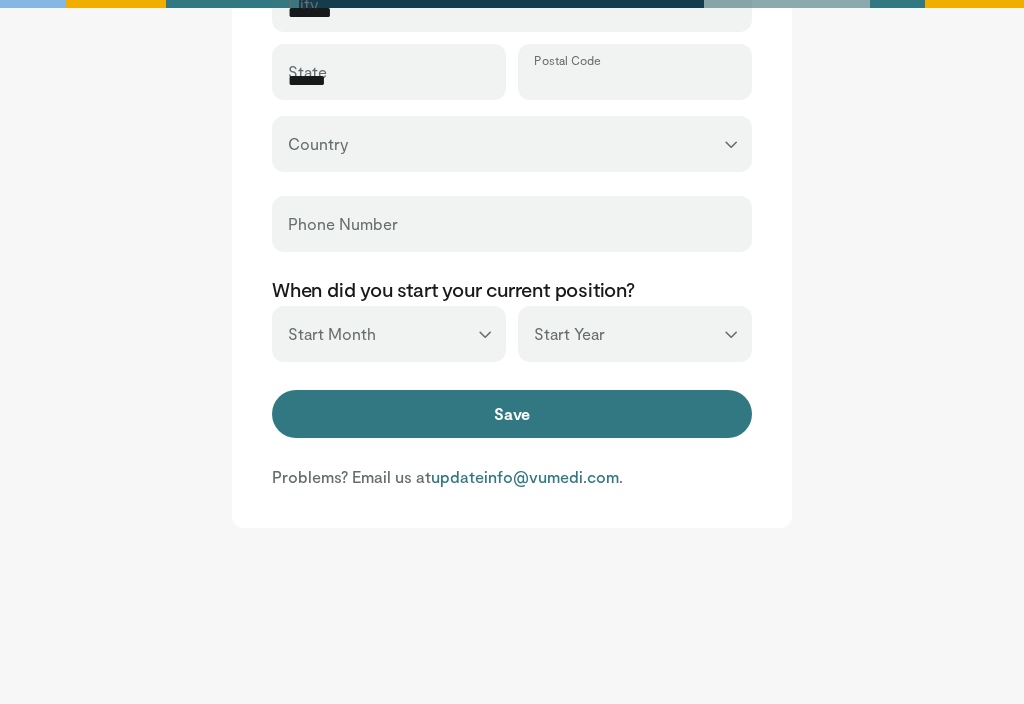 scroll, scrollTop: 955, scrollLeft: 0, axis: vertical 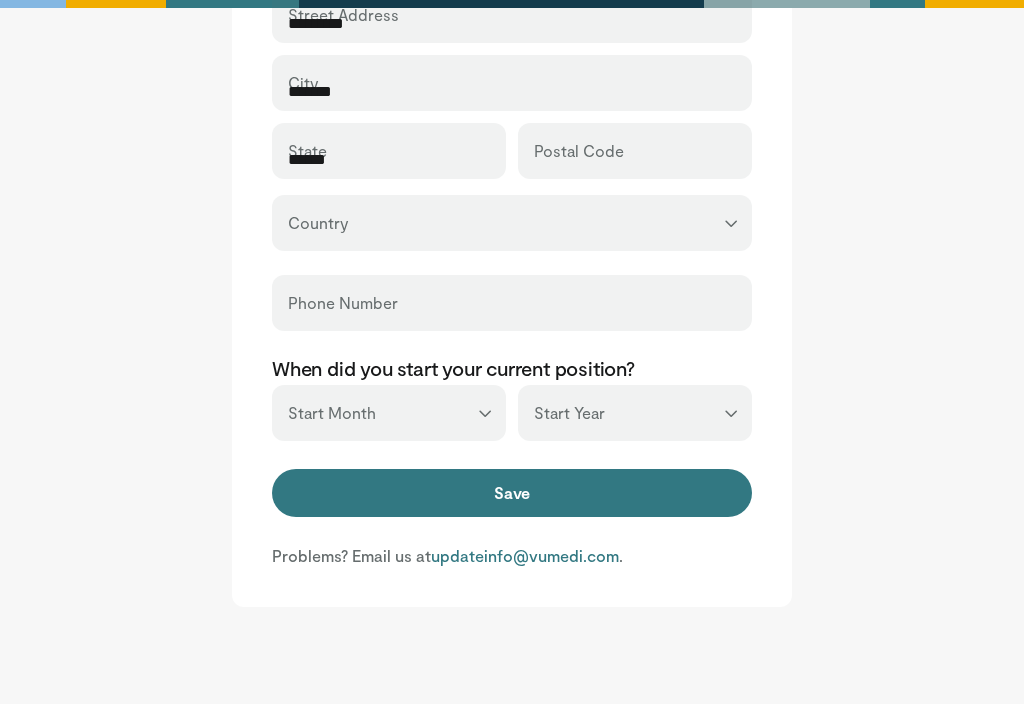 click on "Postal Code" at bounding box center (579, 151) 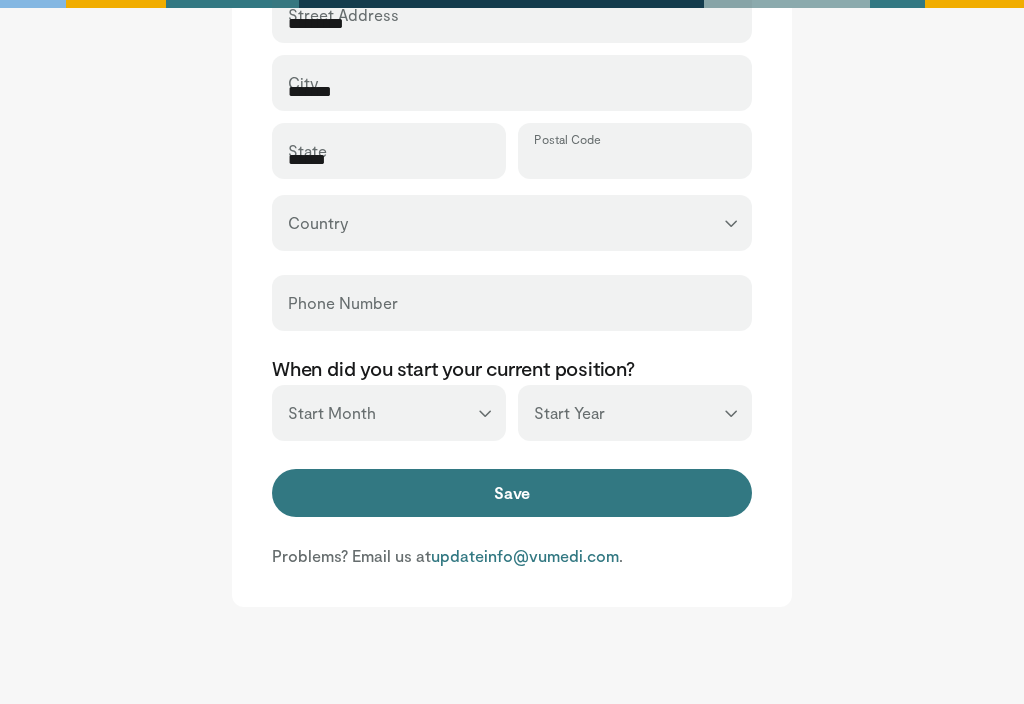 click on "Postal Code" at bounding box center [635, 160] 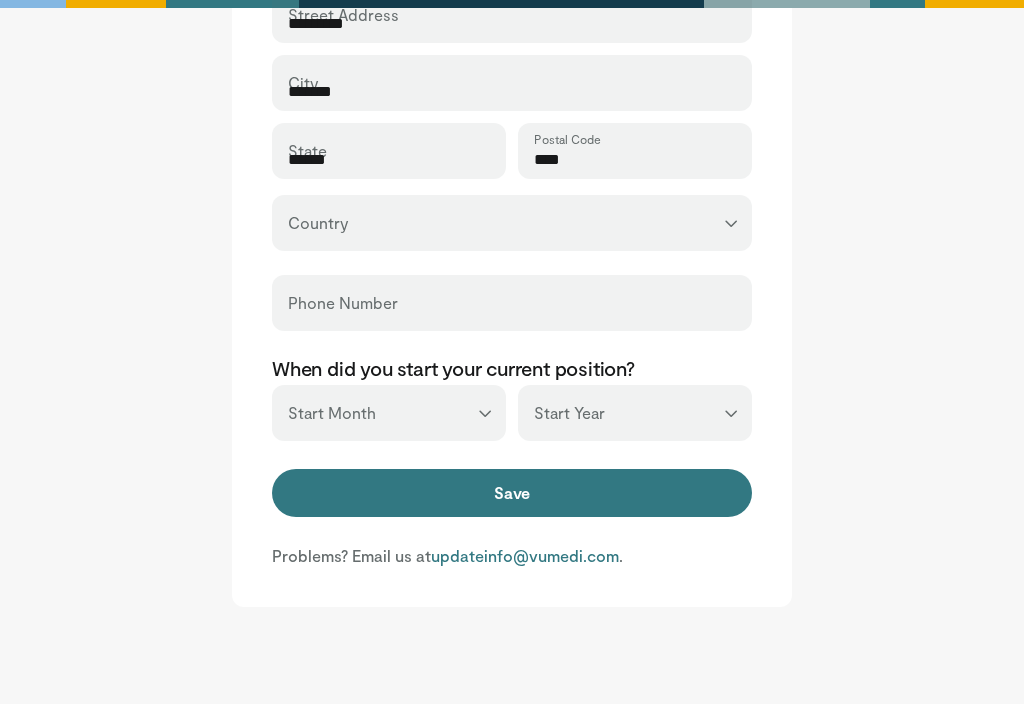 type on "****" 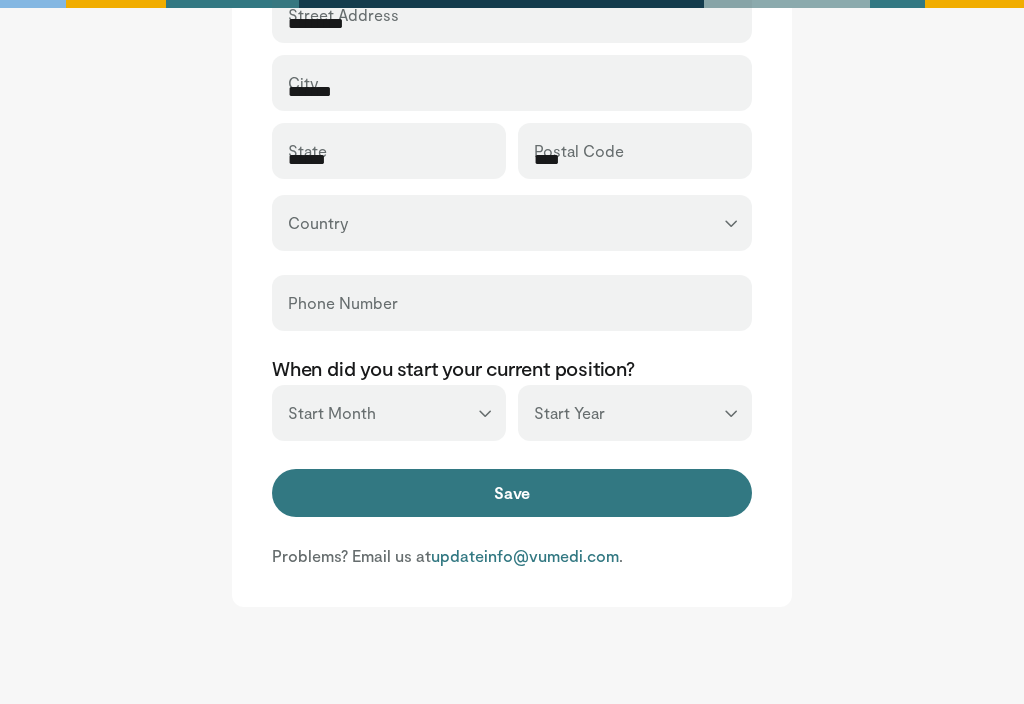 click on "Save" at bounding box center (512, 493) 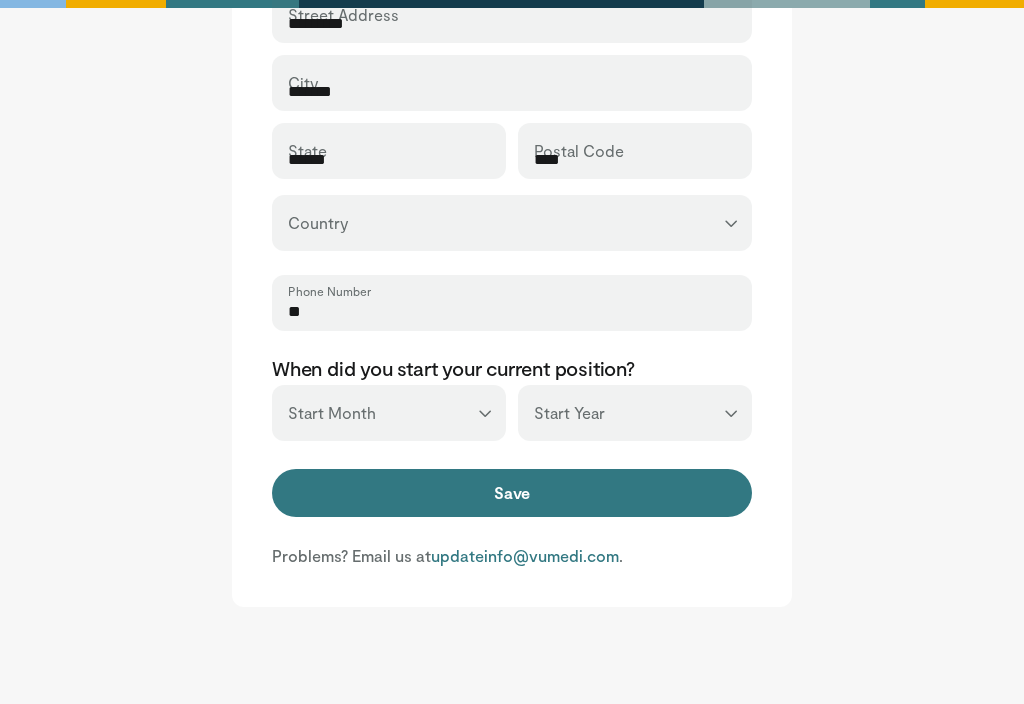 type on "*" 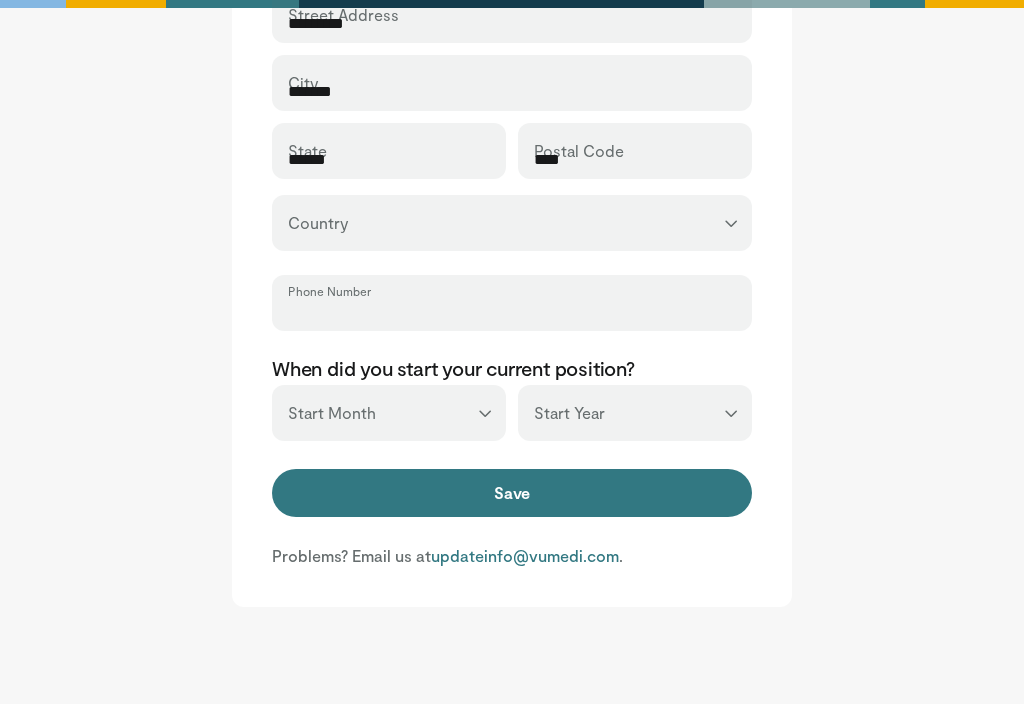 type on "*" 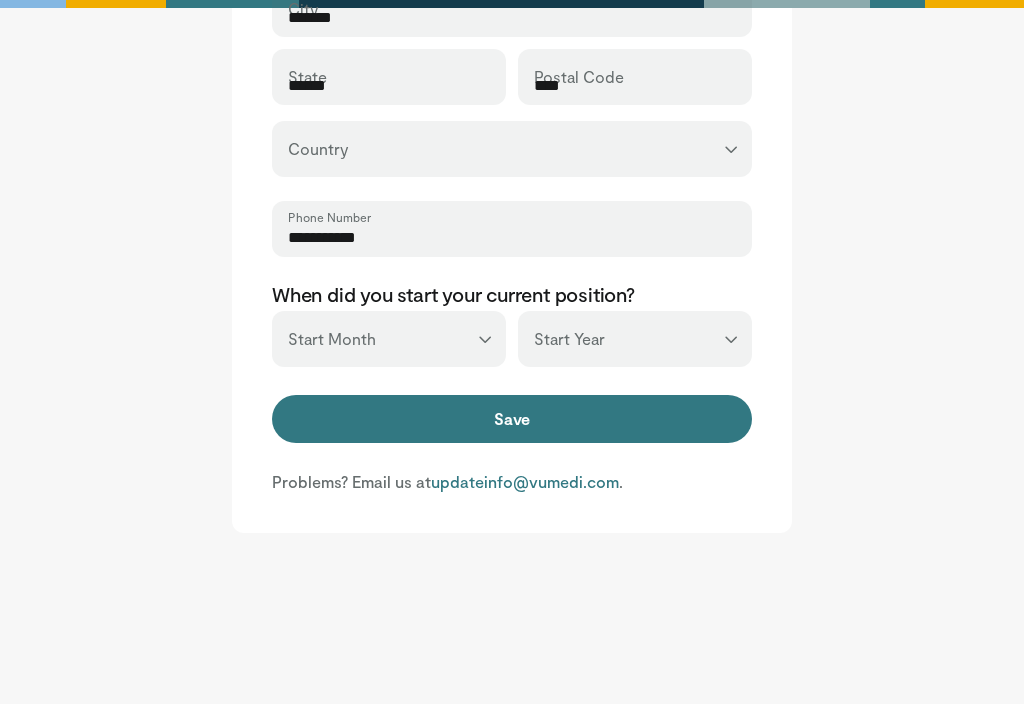 scroll, scrollTop: 1030, scrollLeft: 0, axis: vertical 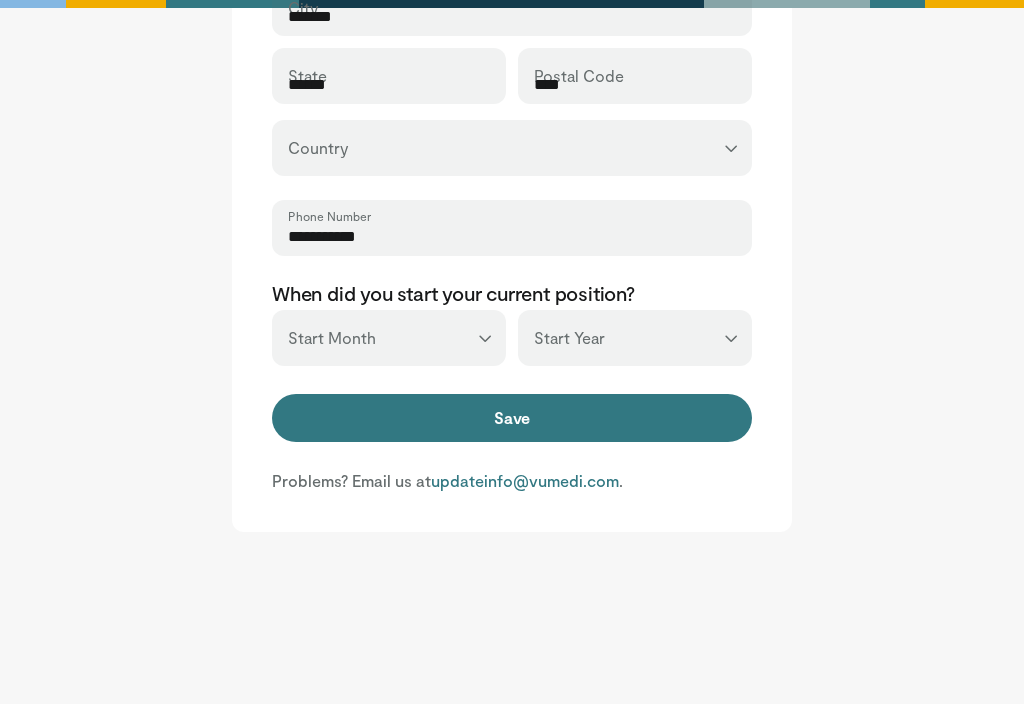 type on "**********" 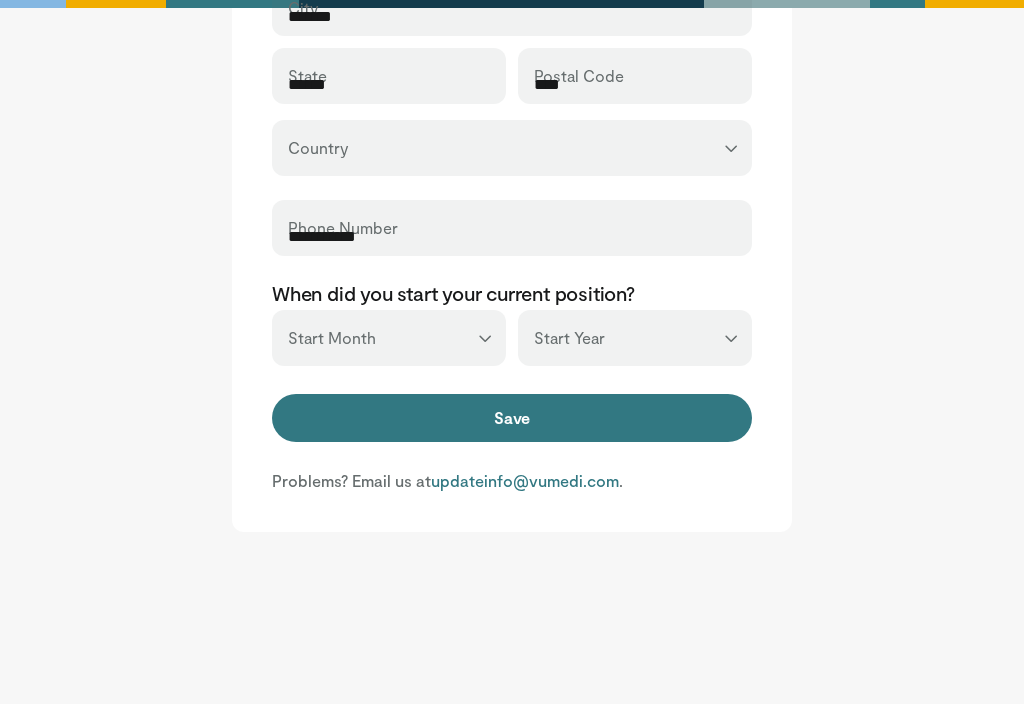 click on "Save" at bounding box center (512, 418) 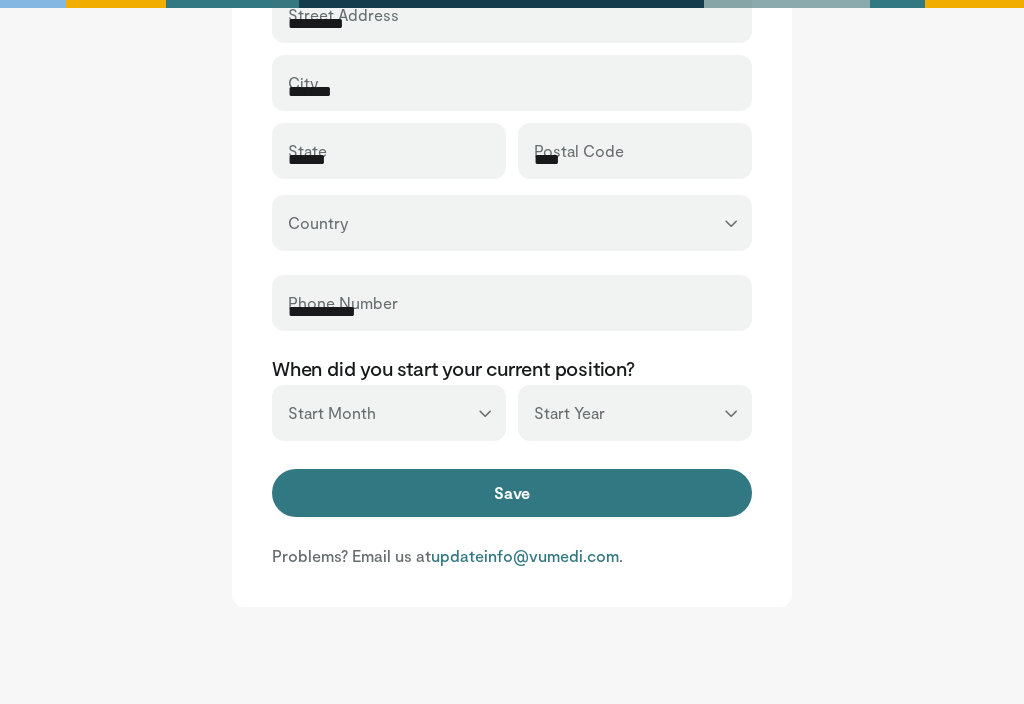 select on "*" 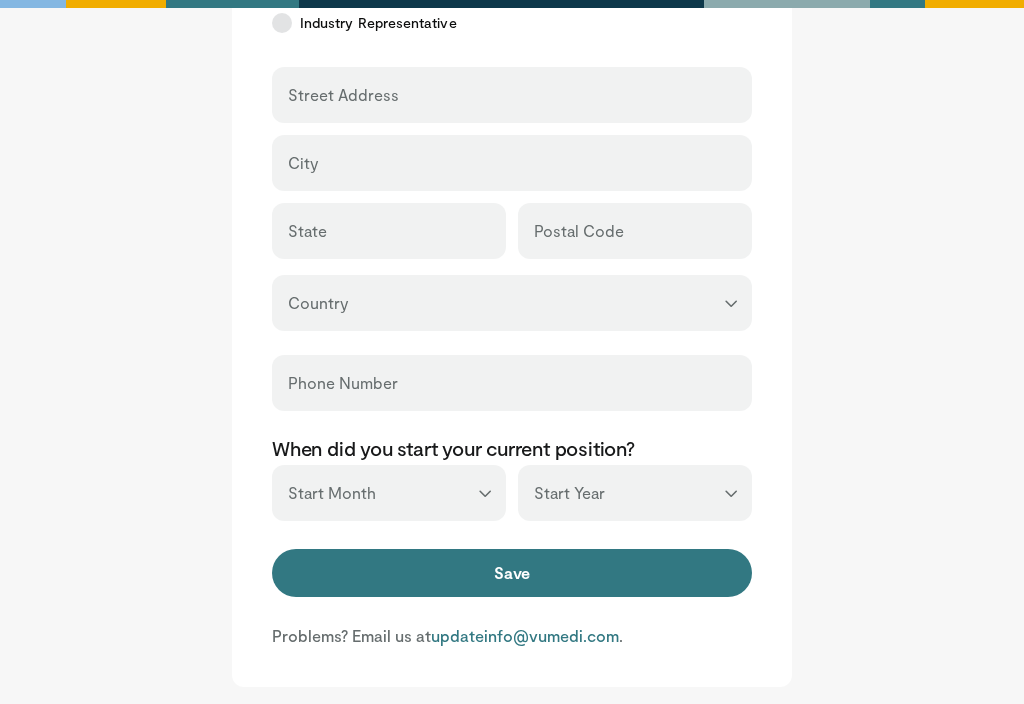 scroll, scrollTop: 866, scrollLeft: 0, axis: vertical 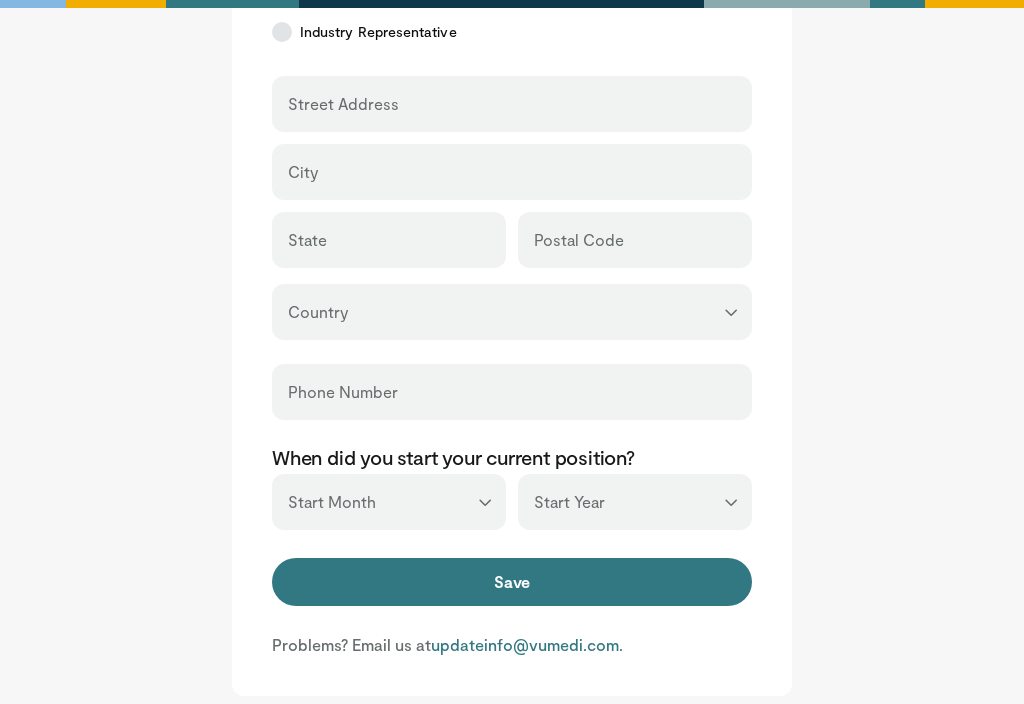 click on "Save" at bounding box center [512, 582] 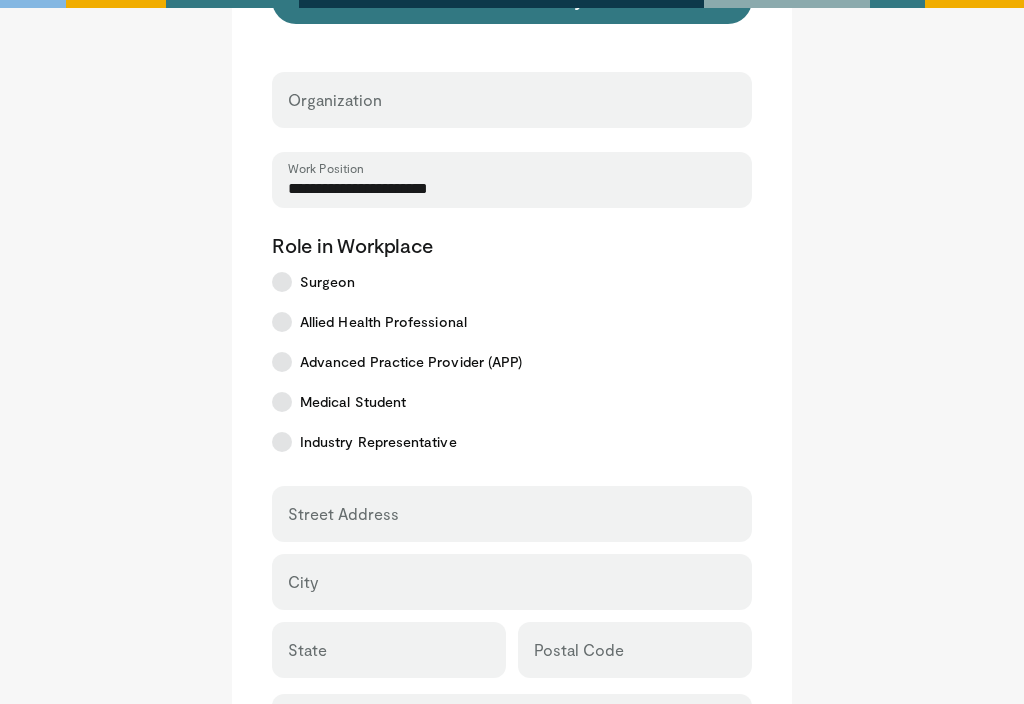 type on "**********" 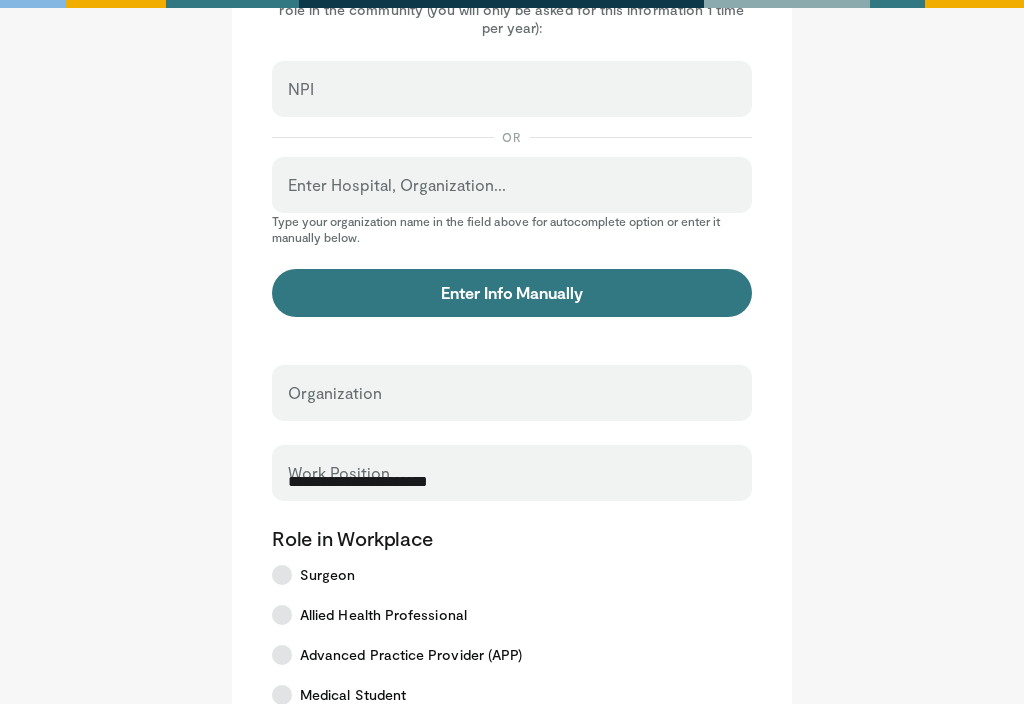 scroll, scrollTop: 162, scrollLeft: 0, axis: vertical 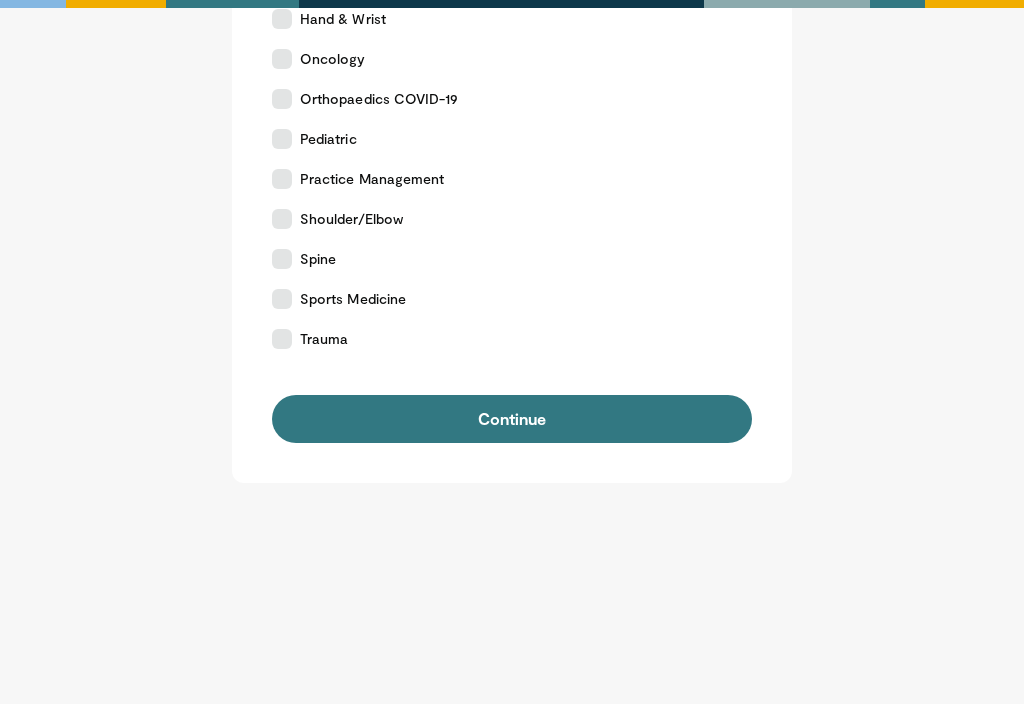 click on "Continue" at bounding box center (512, 419) 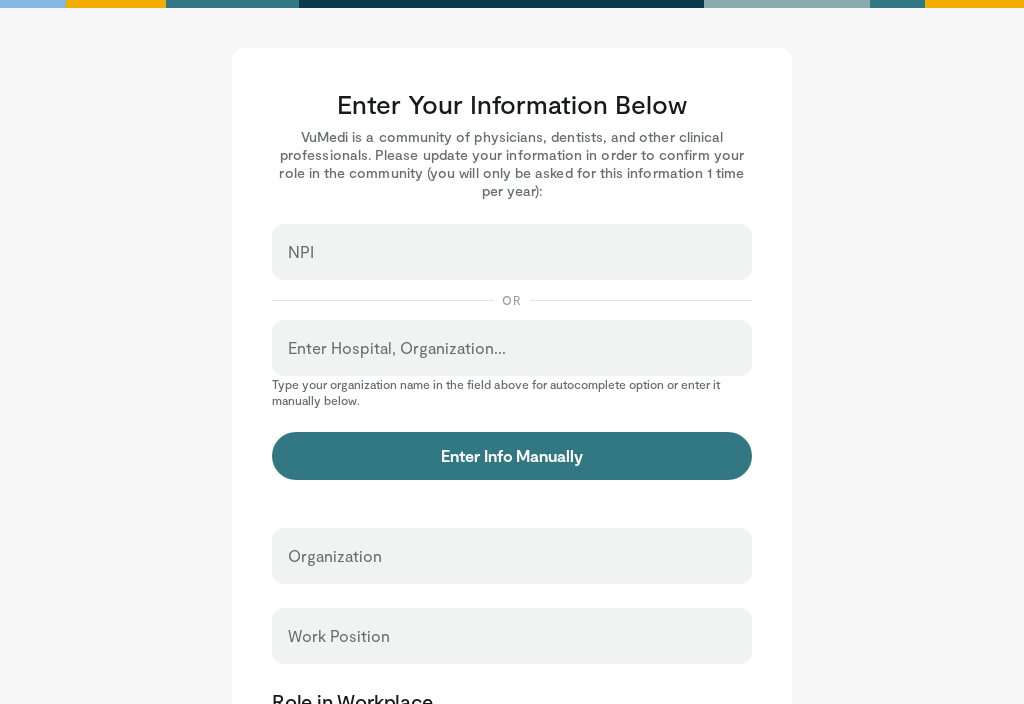 scroll, scrollTop: 0, scrollLeft: 0, axis: both 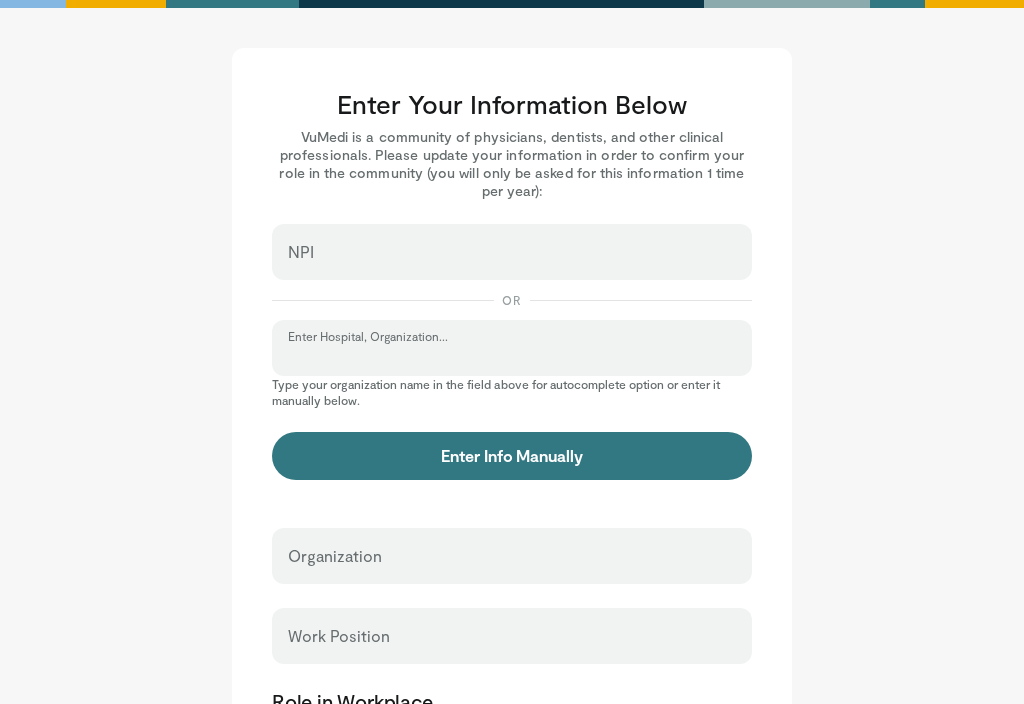 click on "Enter Hospital, Organization..." at bounding box center (512, 357) 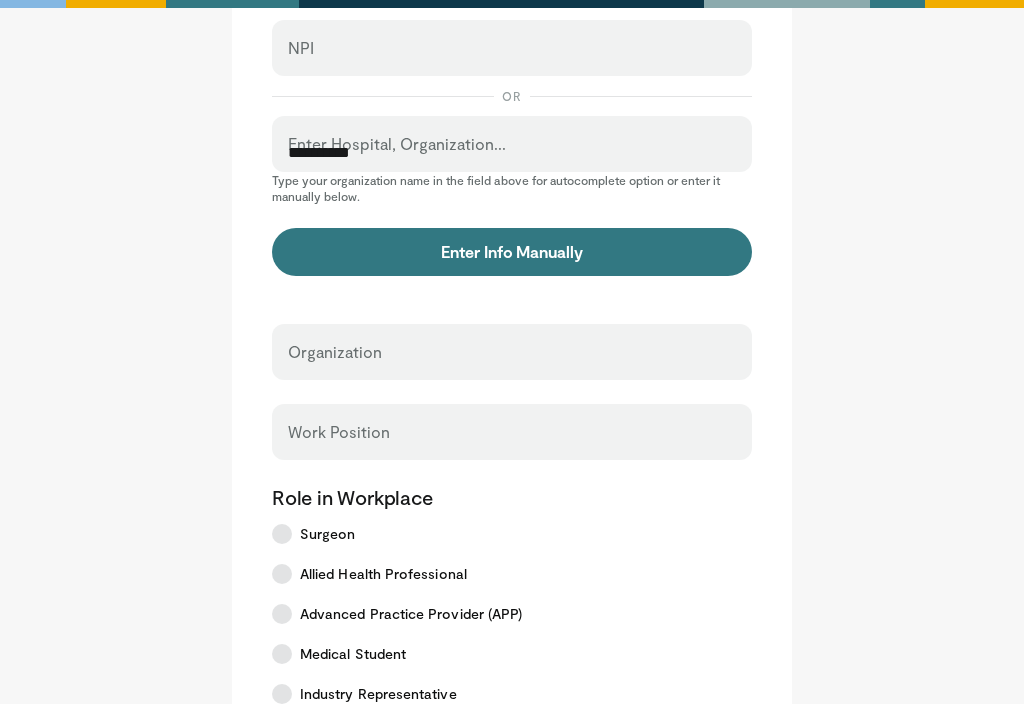 click on "Enter Info Manually" at bounding box center [512, 252] 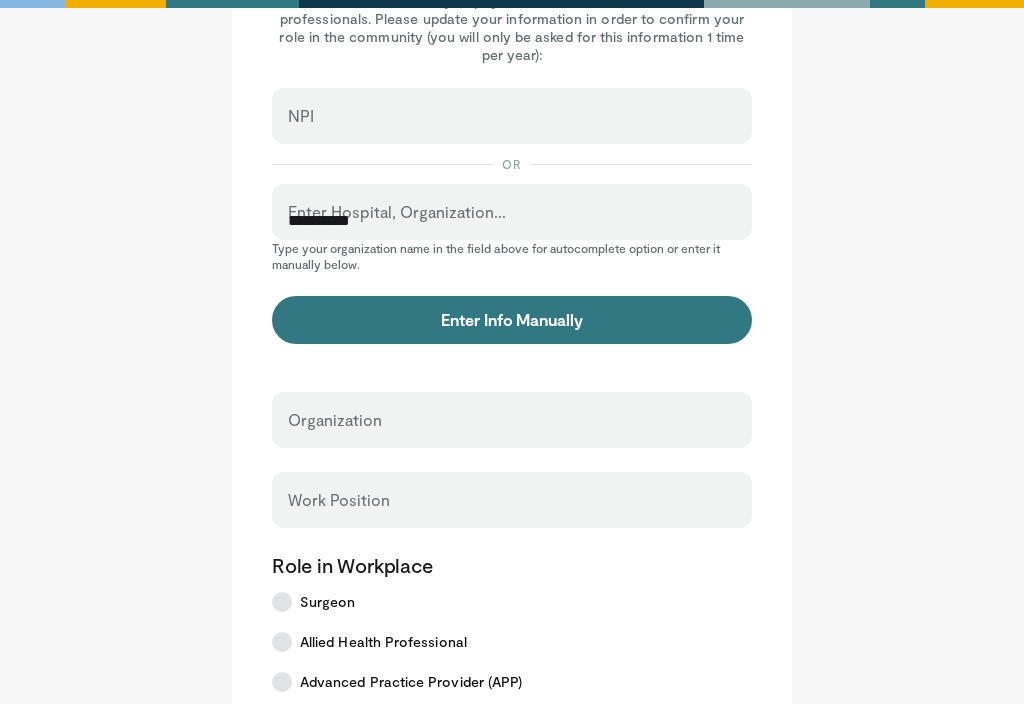 scroll, scrollTop: 144, scrollLeft: 0, axis: vertical 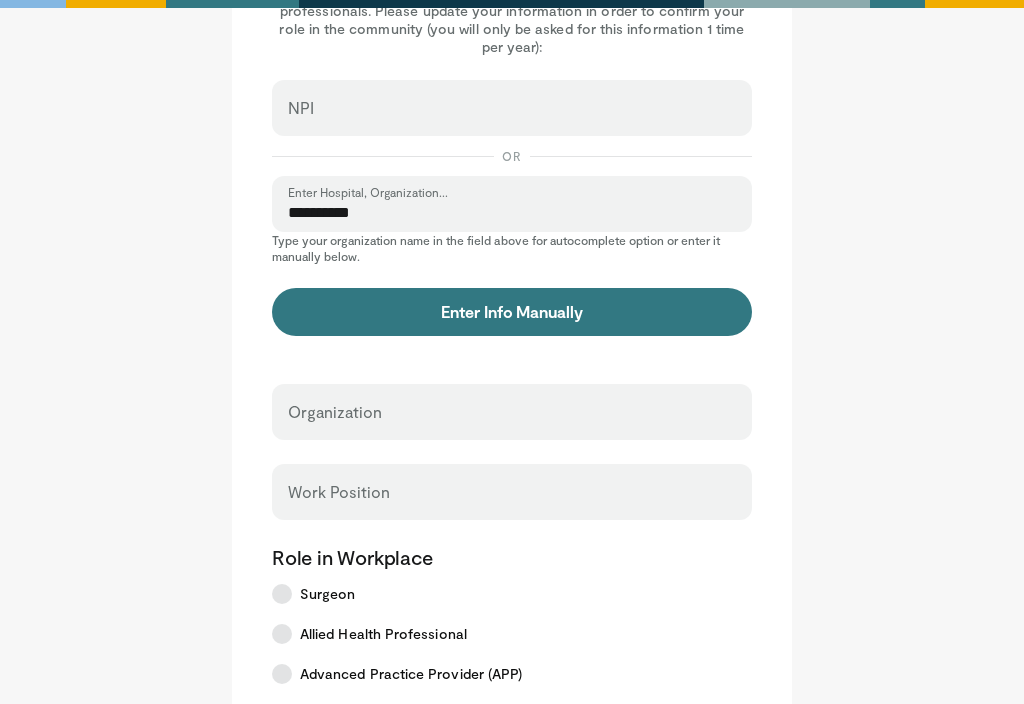 click on "**********" at bounding box center (512, 213) 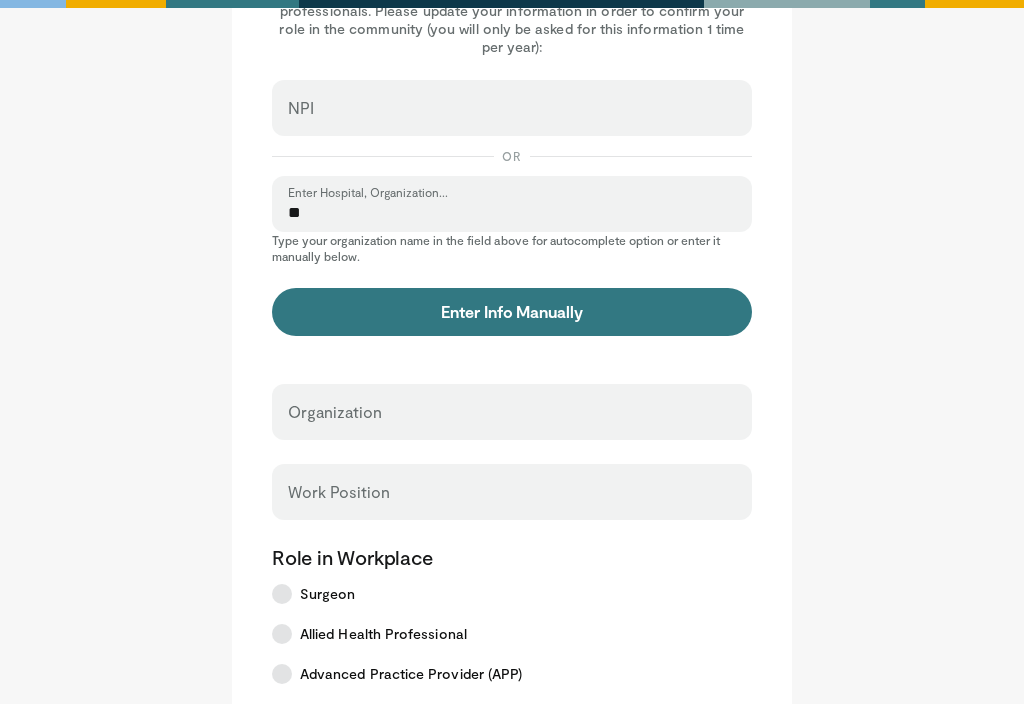 type on "*" 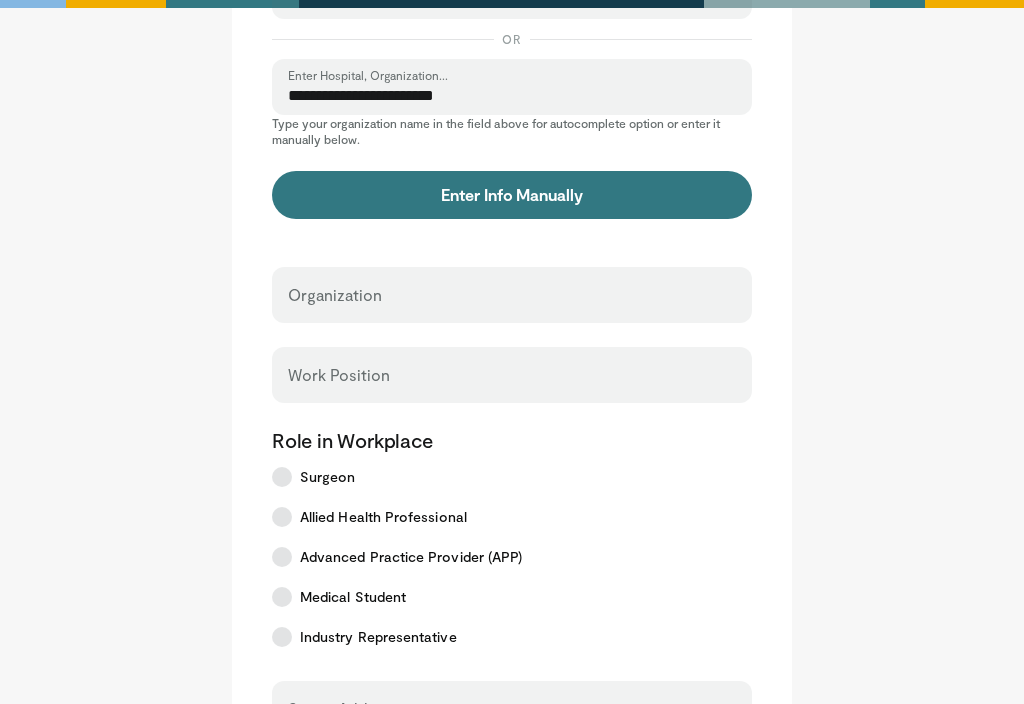 scroll, scrollTop: 262, scrollLeft: 0, axis: vertical 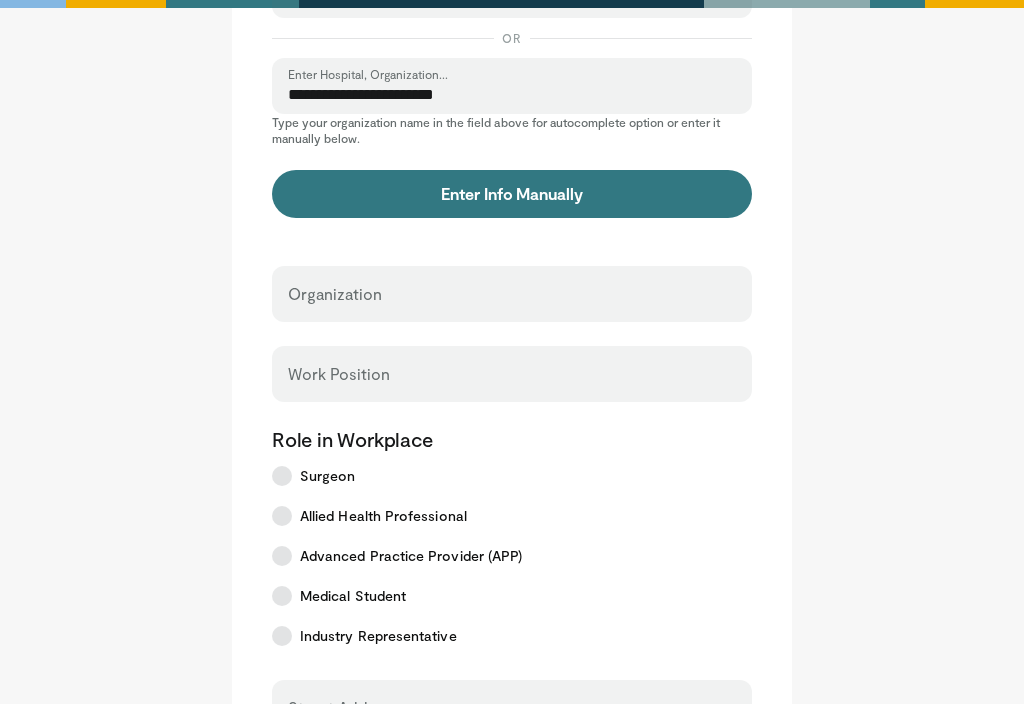 type on "**********" 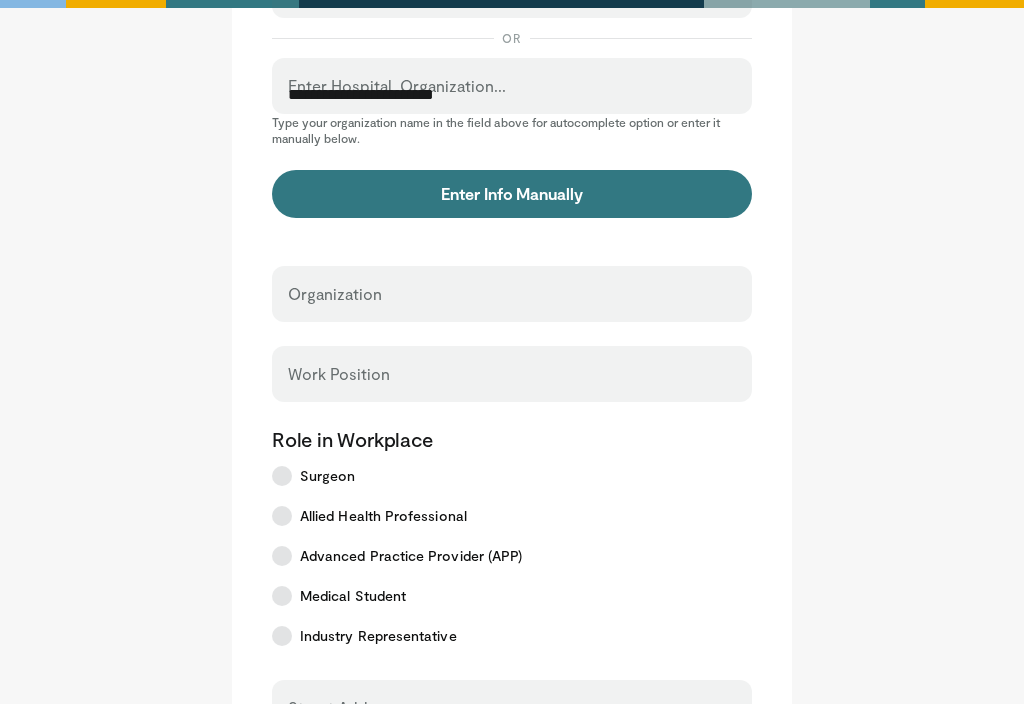 click on "Enter Info Manually" at bounding box center [512, 194] 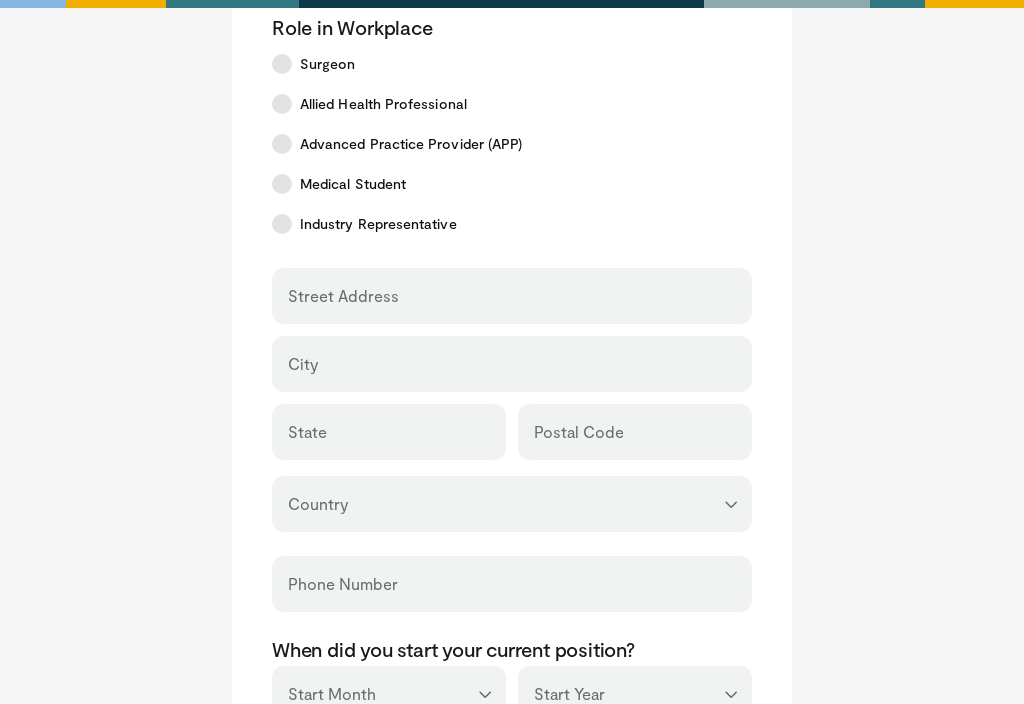 scroll, scrollTop: 696, scrollLeft: 0, axis: vertical 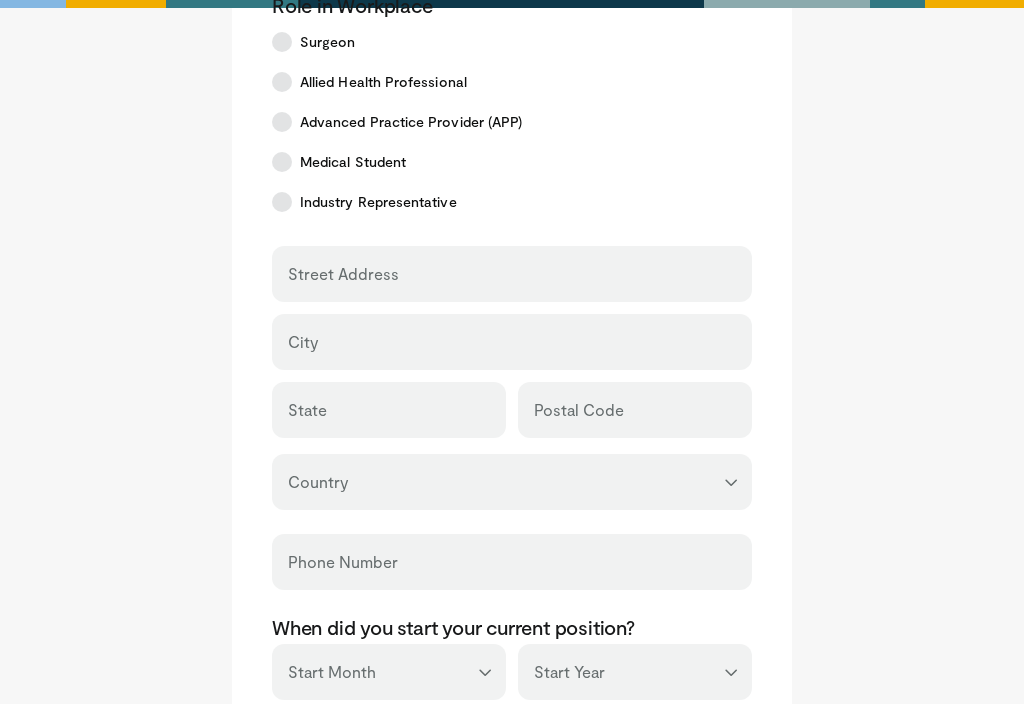 click on "Save" at bounding box center (512, 752) 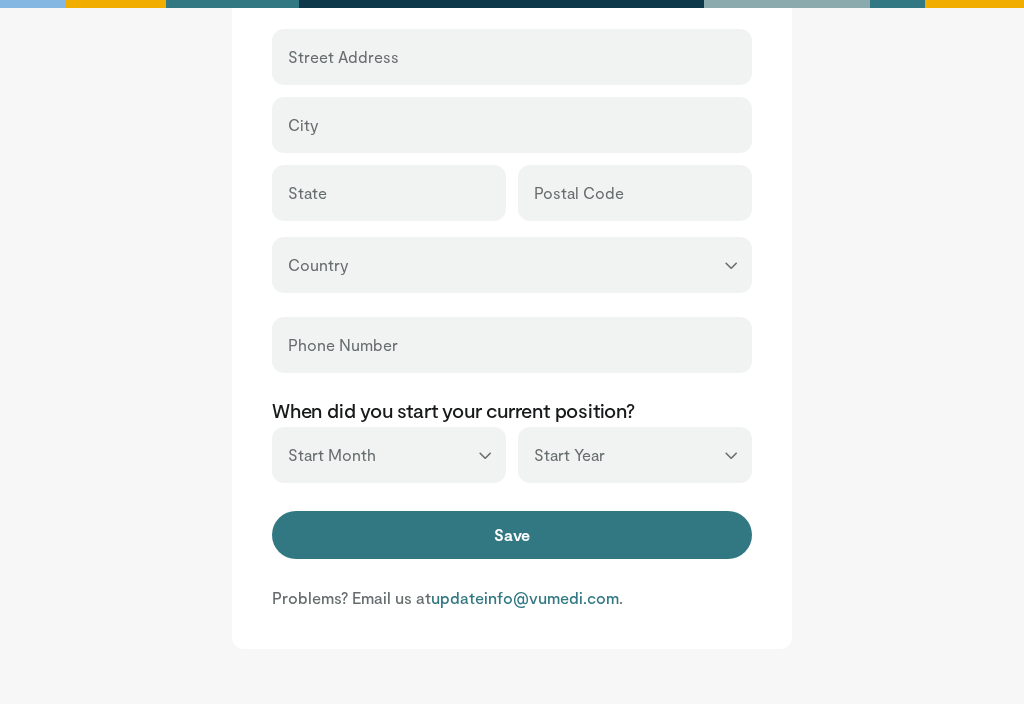 scroll, scrollTop: 1020, scrollLeft: 0, axis: vertical 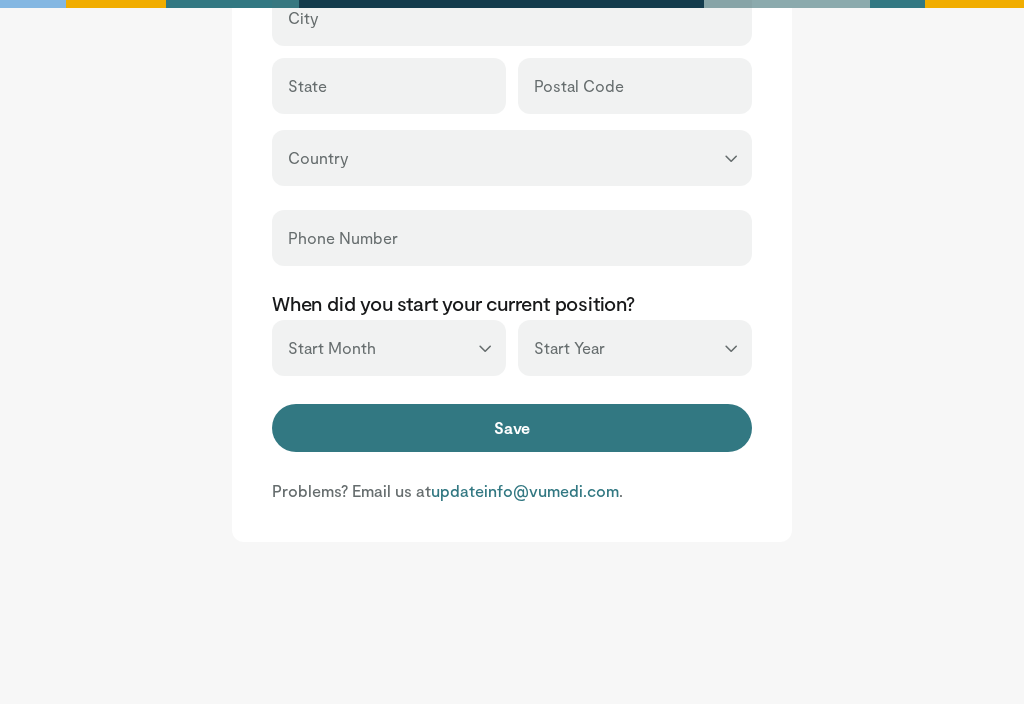 type on "**********" 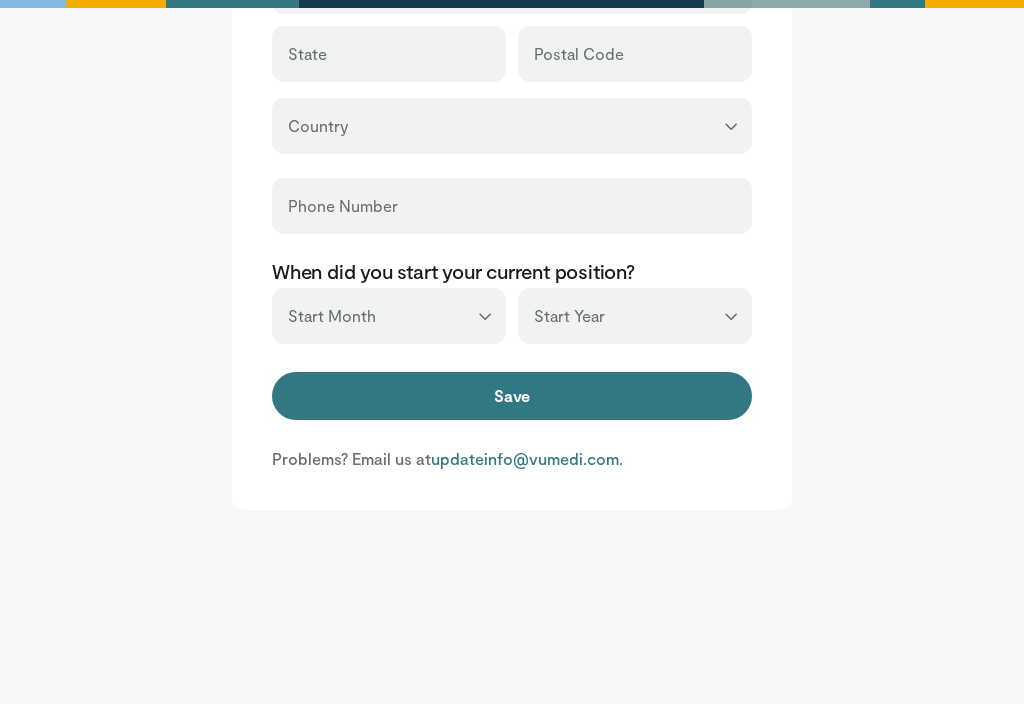 scroll, scrollTop: 1054, scrollLeft: 0, axis: vertical 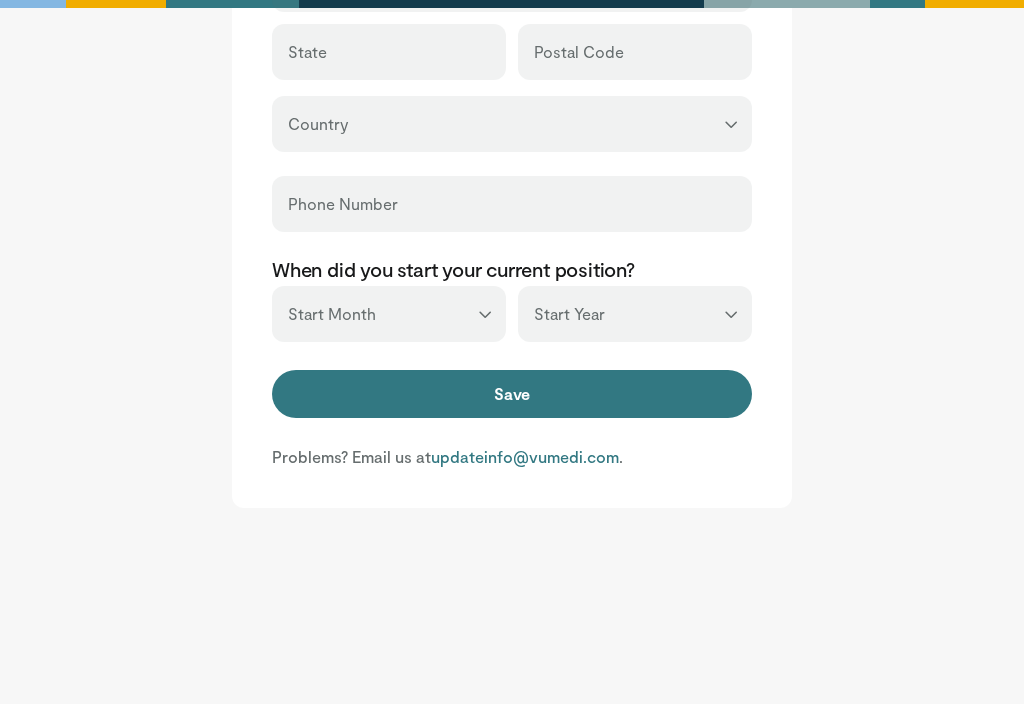 type on "********" 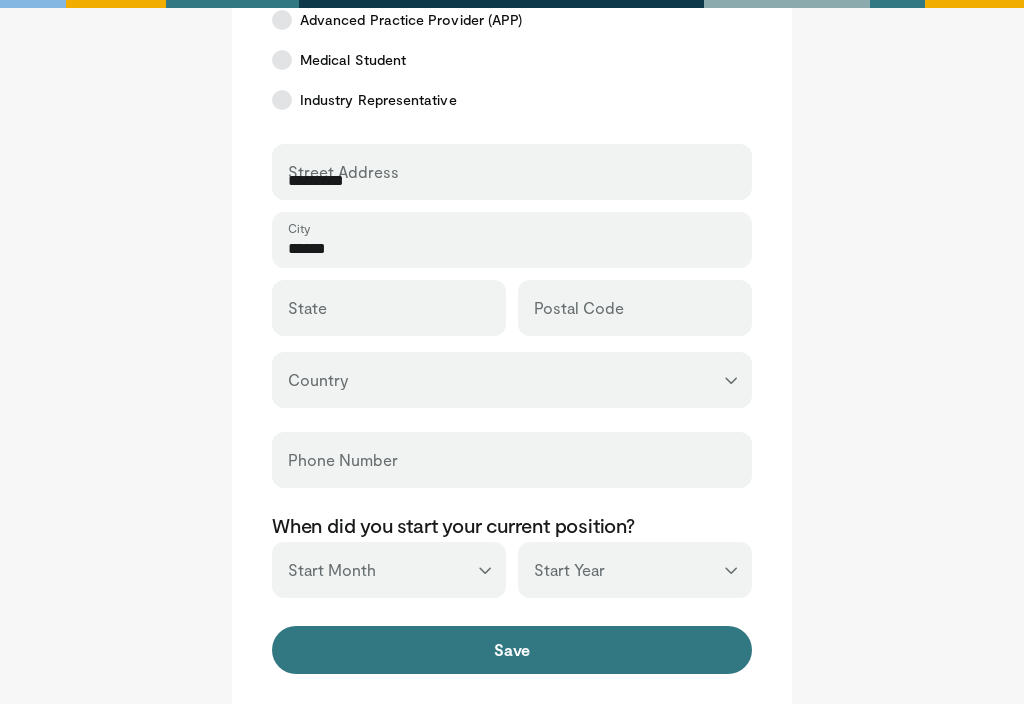 type on "*****" 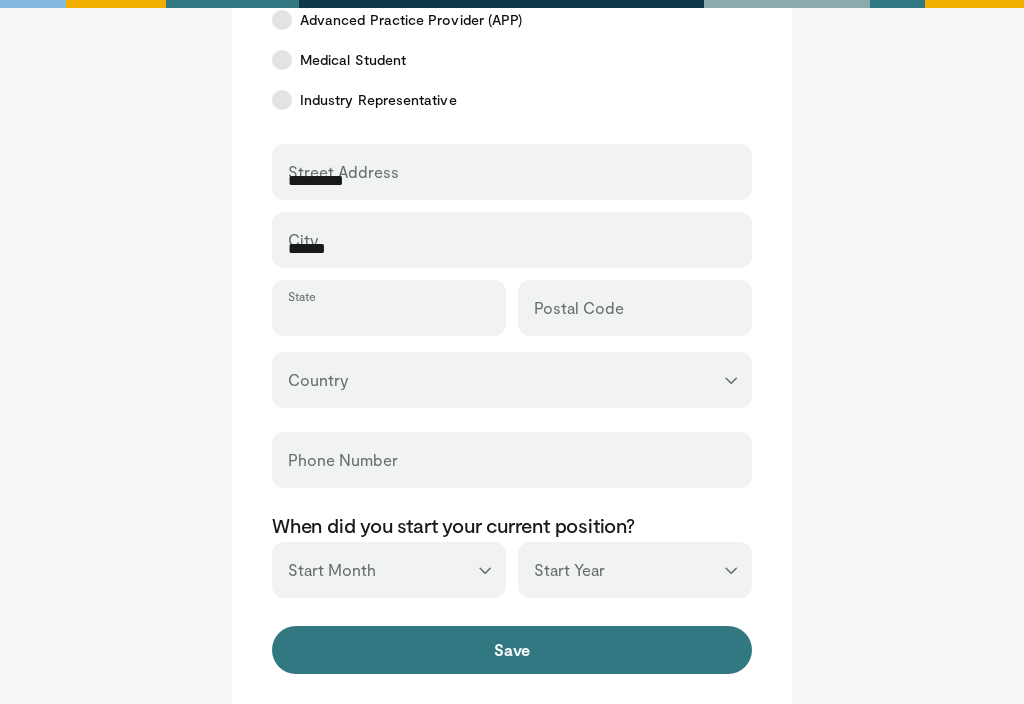 click on "State" at bounding box center [389, 317] 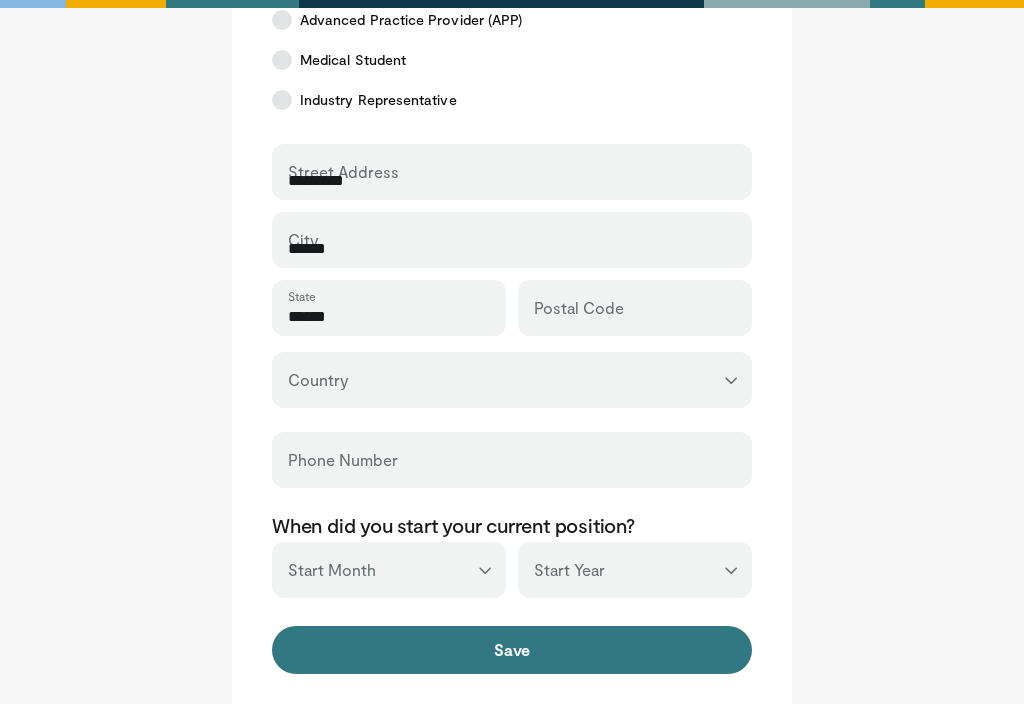 type on "*****" 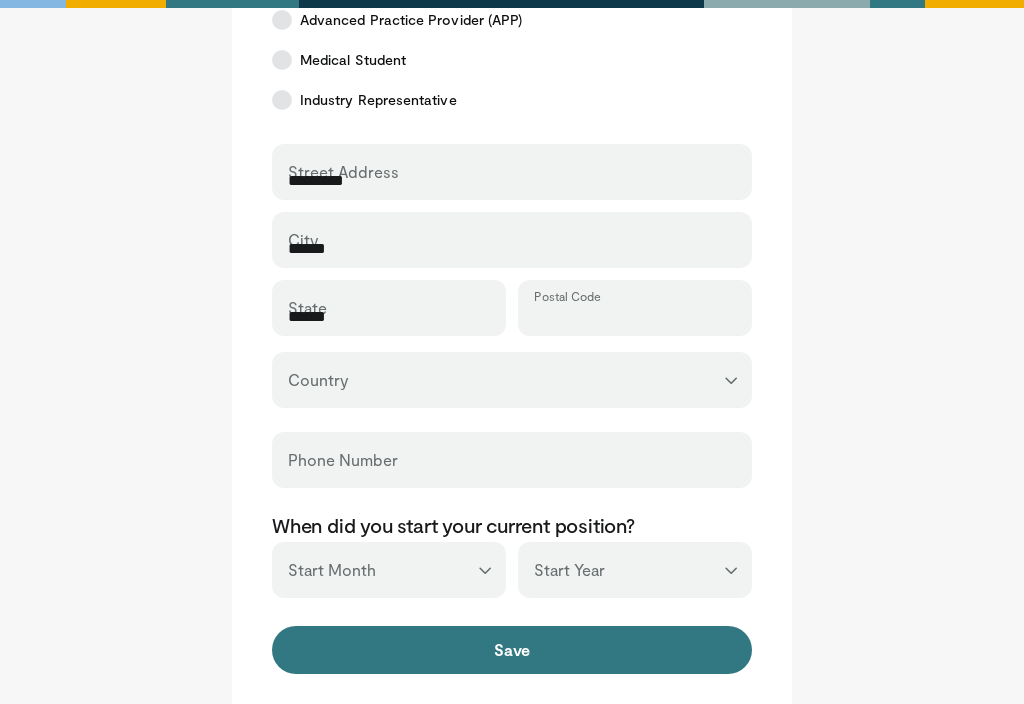 click on "Postal Code" at bounding box center (635, 317) 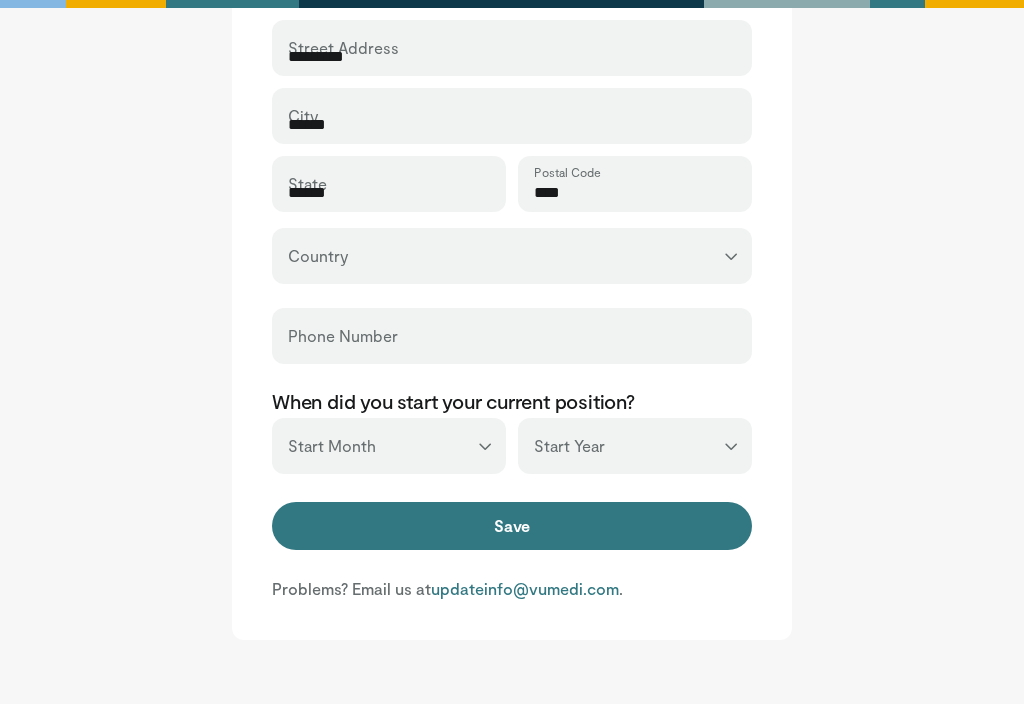 scroll, scrollTop: 923, scrollLeft: 0, axis: vertical 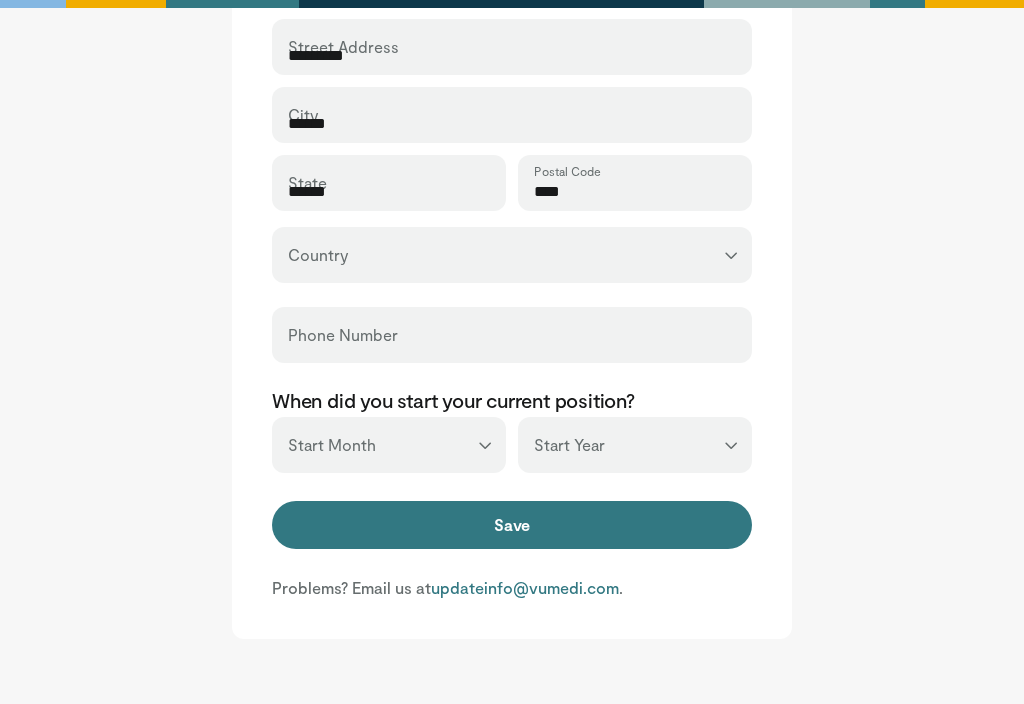type on "****" 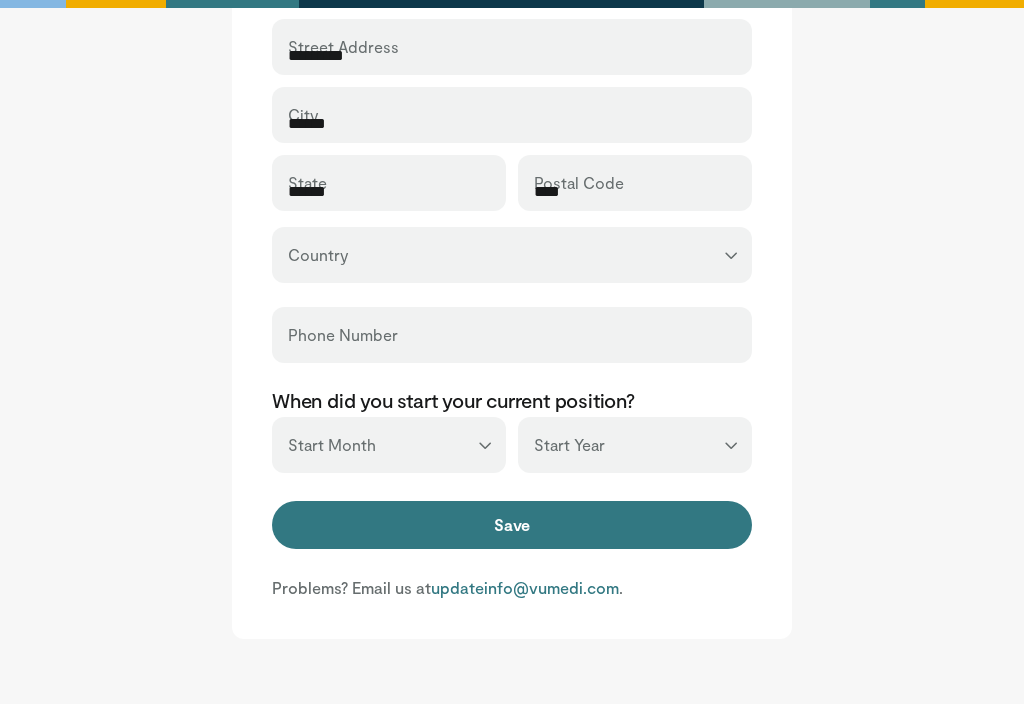 click on "**********" at bounding box center [512, 255] 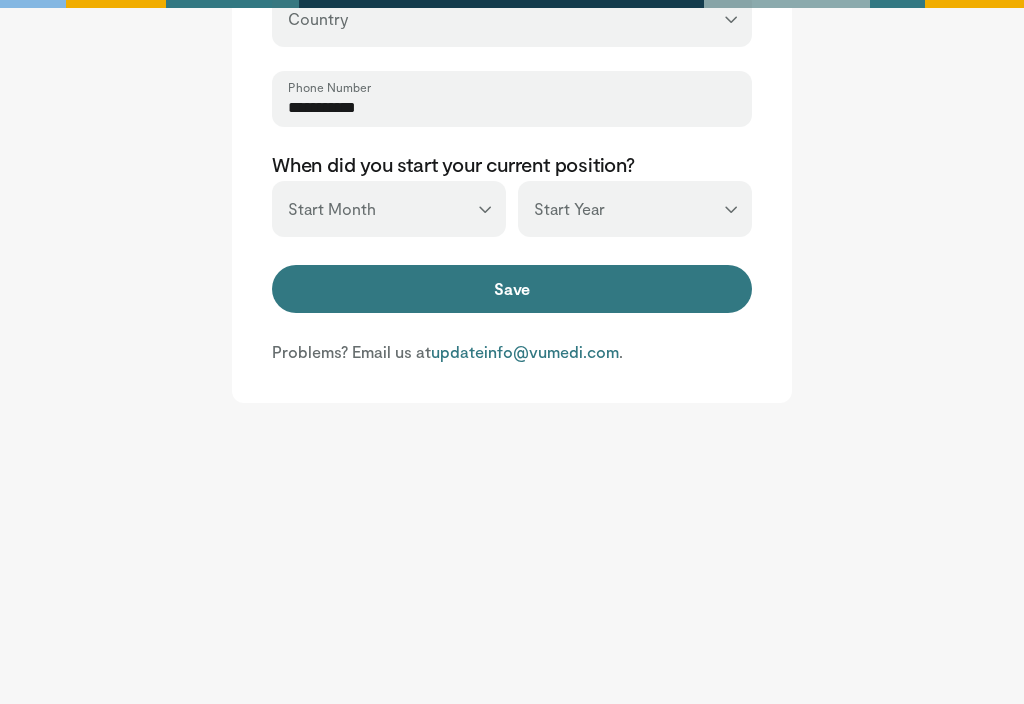 scroll, scrollTop: 1168, scrollLeft: 0, axis: vertical 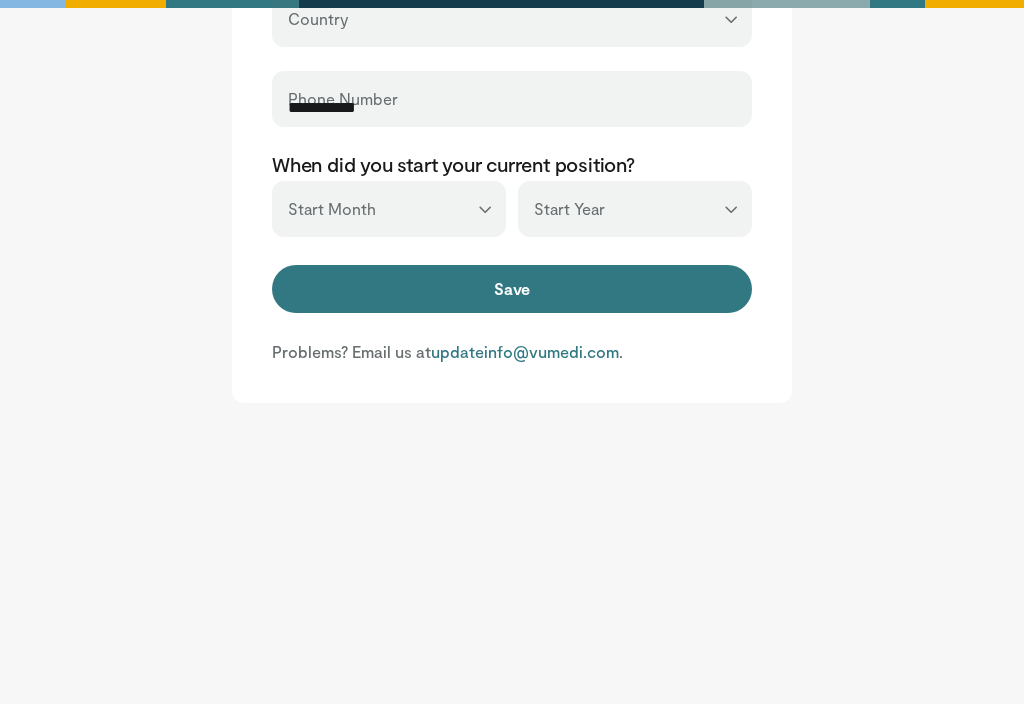 click on "Save" at bounding box center (512, 289) 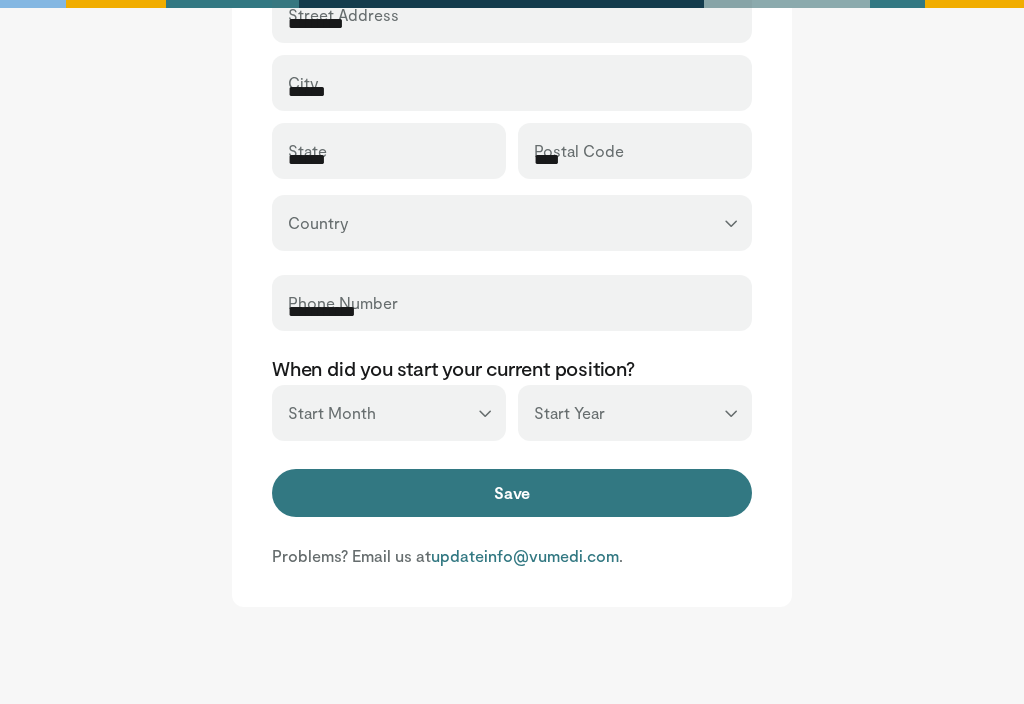 select on "*" 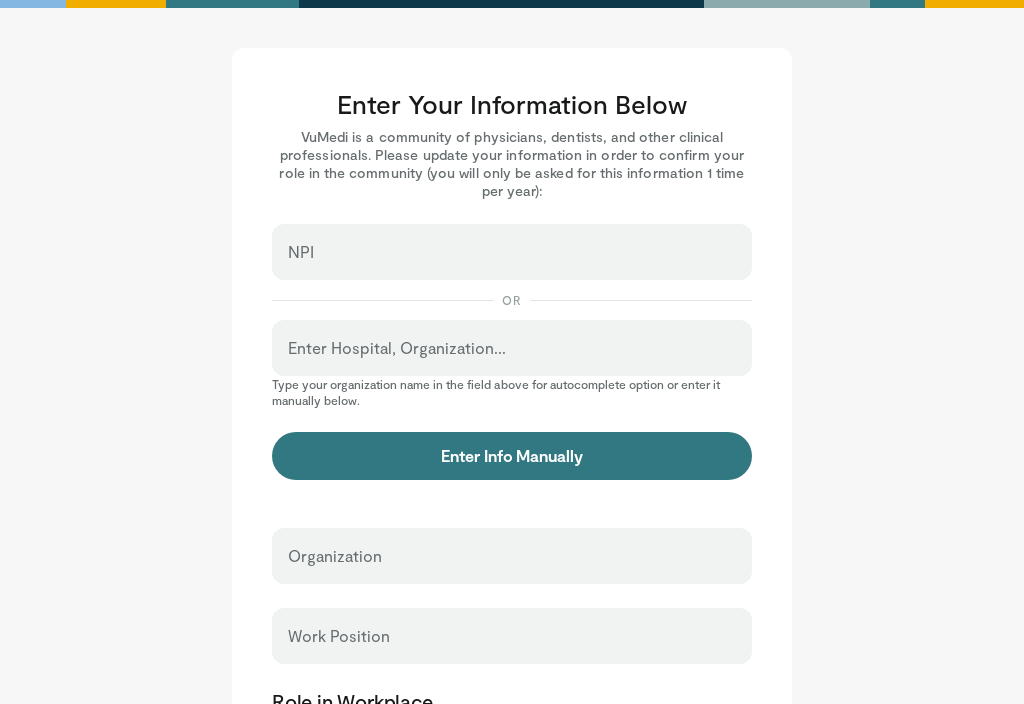 scroll, scrollTop: 0, scrollLeft: 0, axis: both 